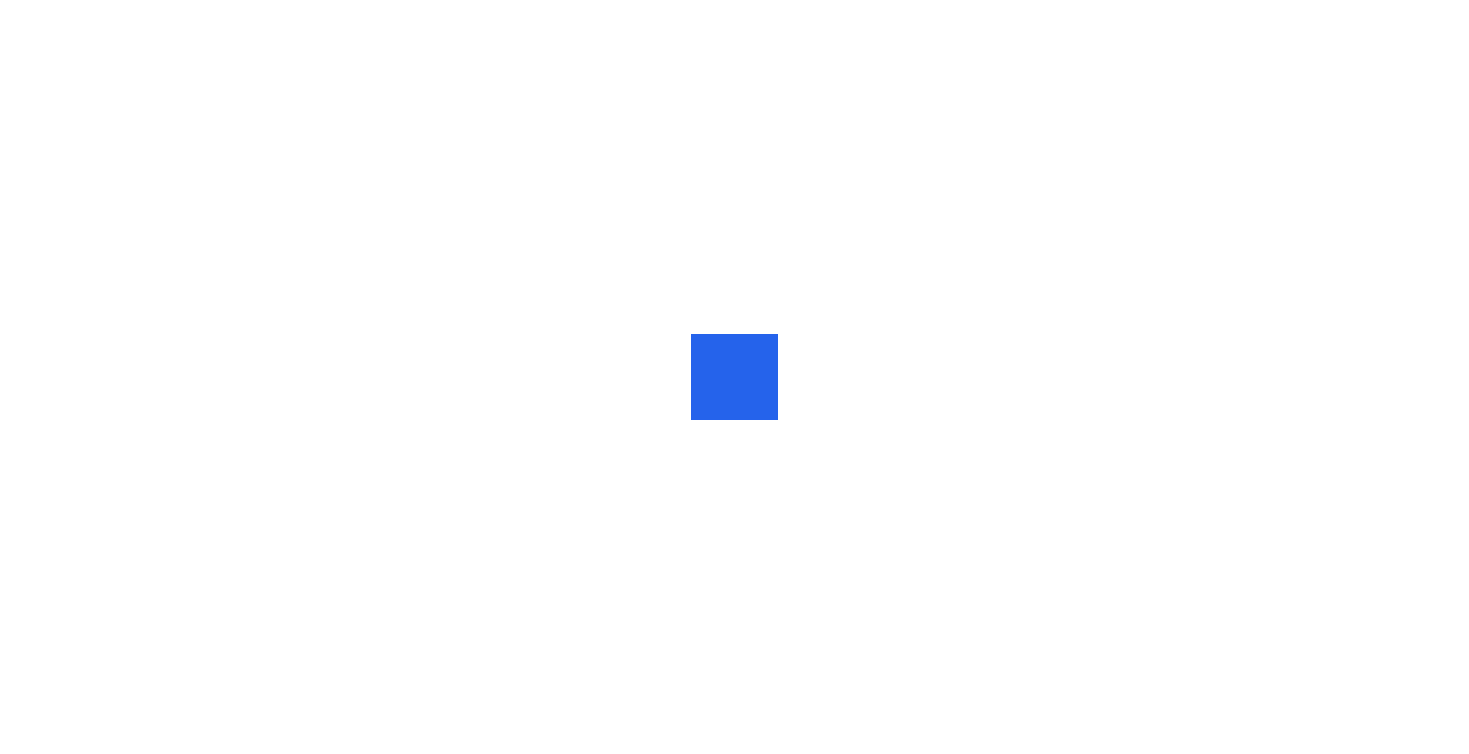 scroll, scrollTop: 0, scrollLeft: 0, axis: both 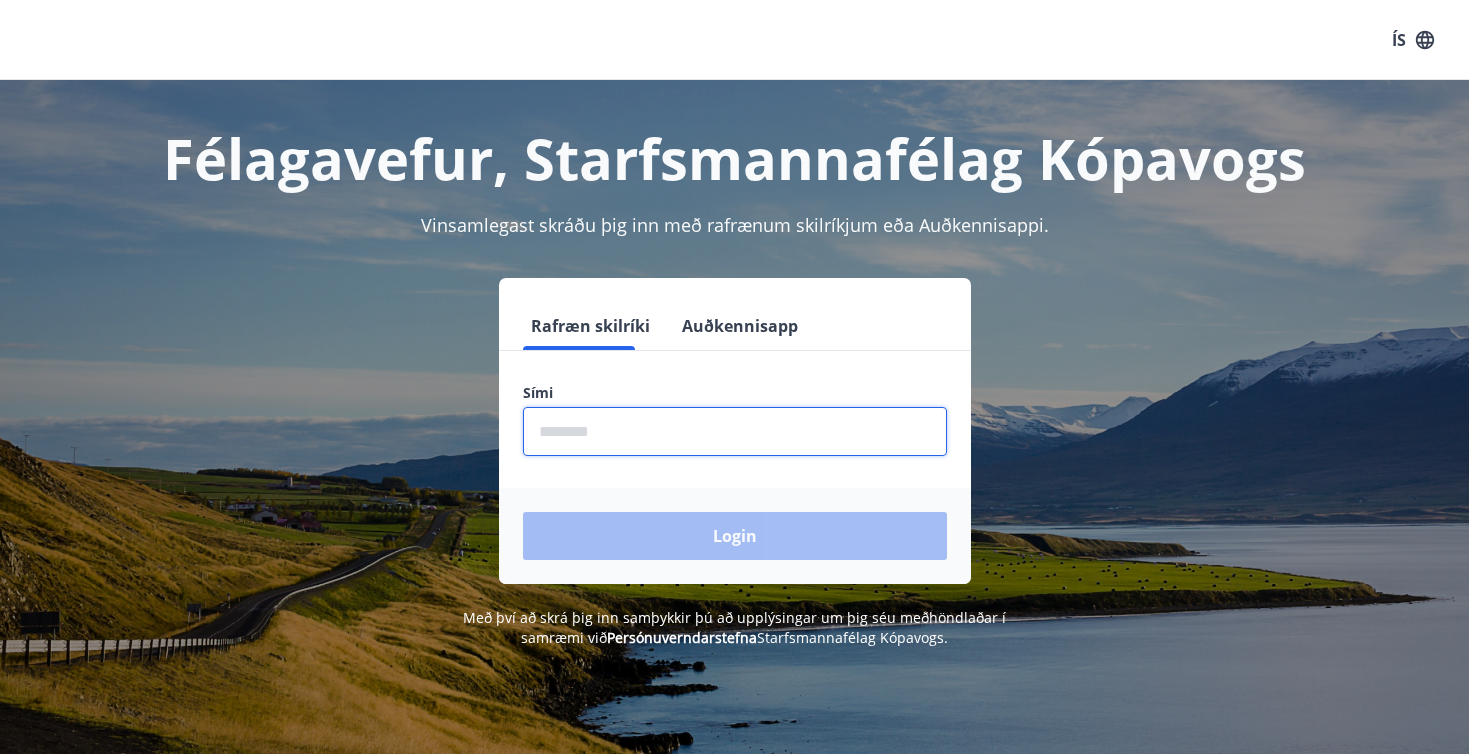click at bounding box center (735, 431) 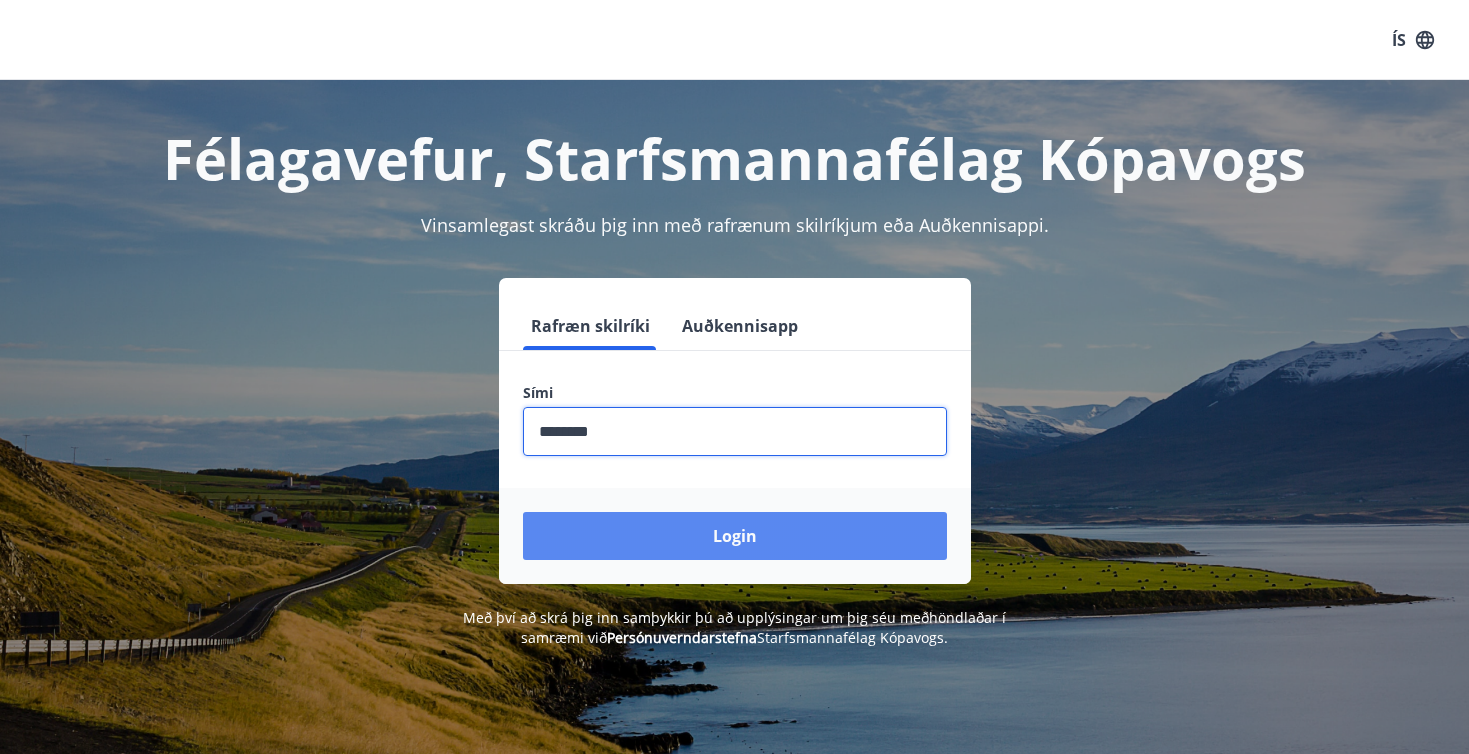 type on "********" 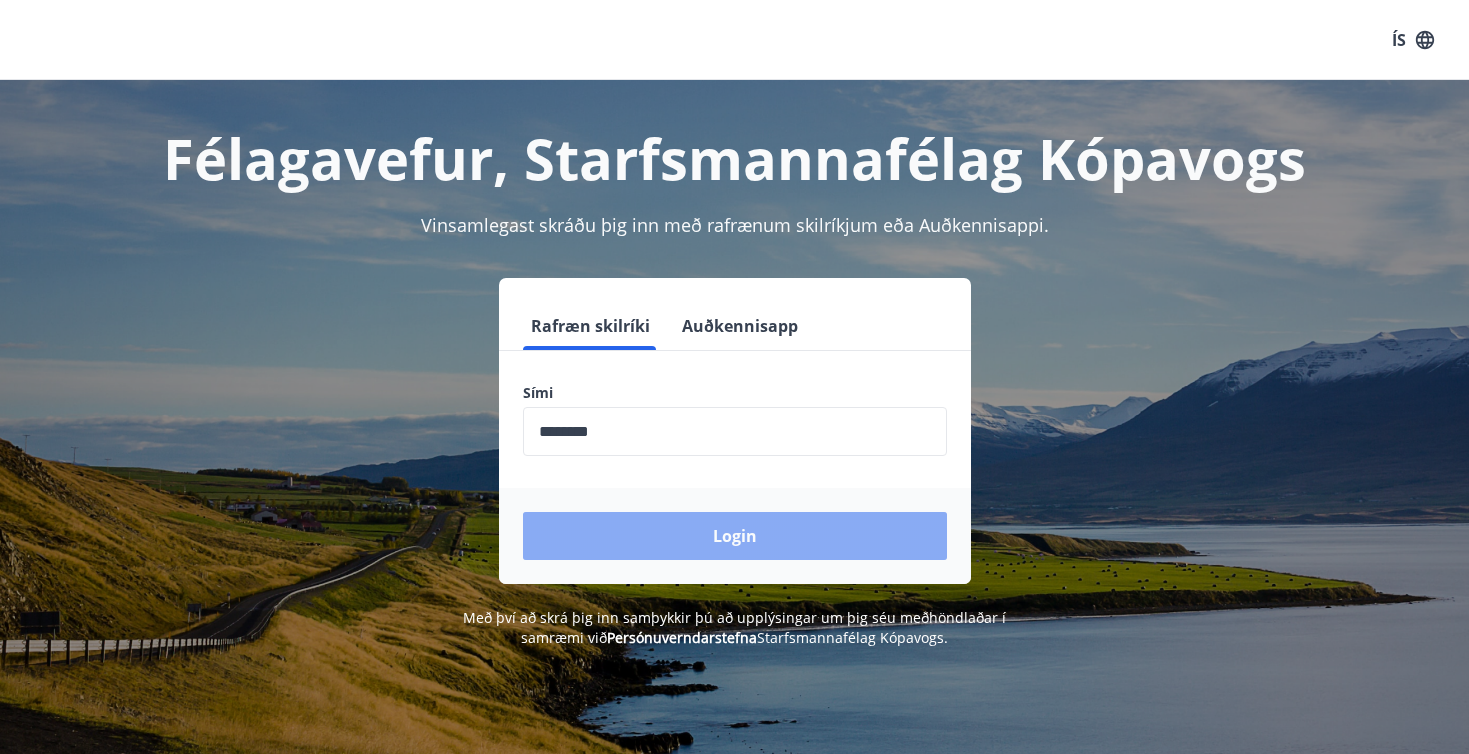 click on "Login" at bounding box center [735, 536] 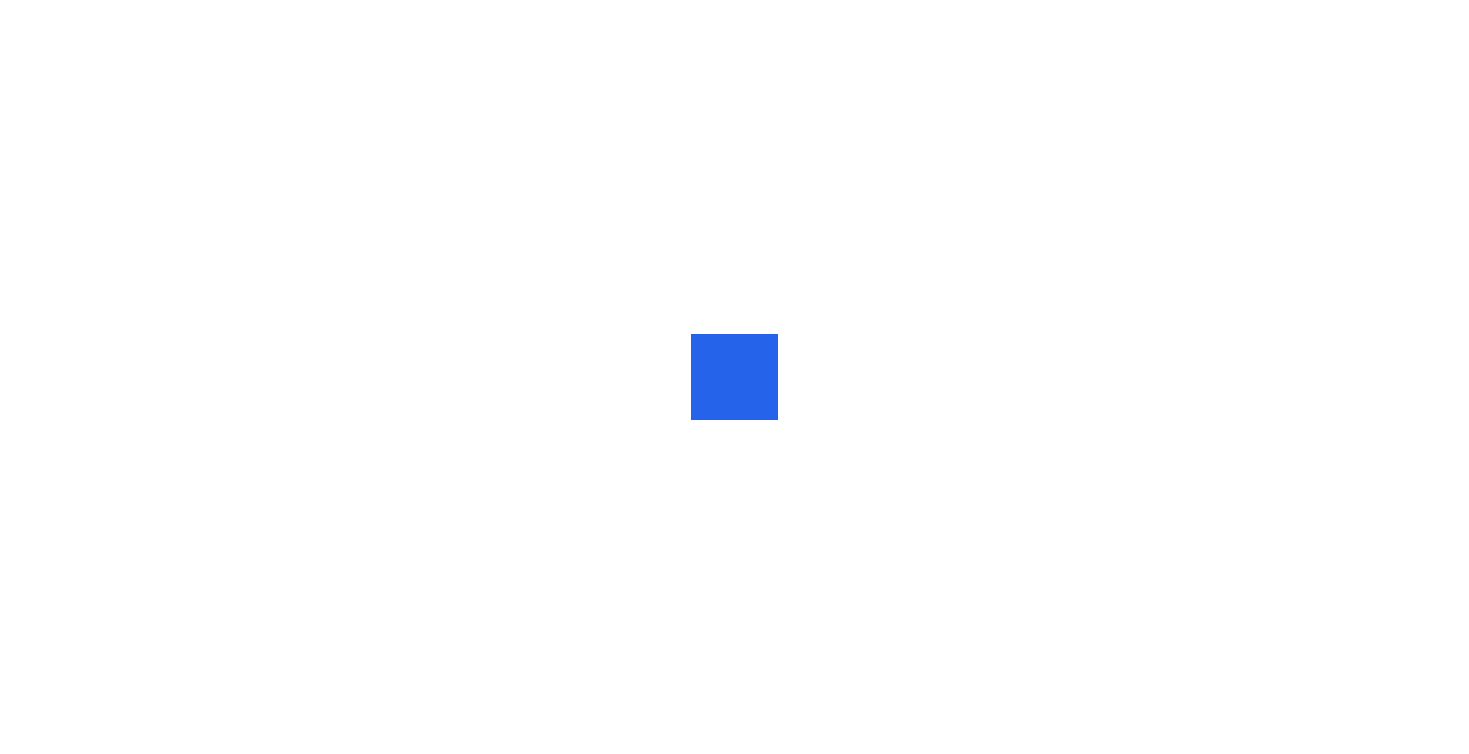 scroll, scrollTop: 0, scrollLeft: 0, axis: both 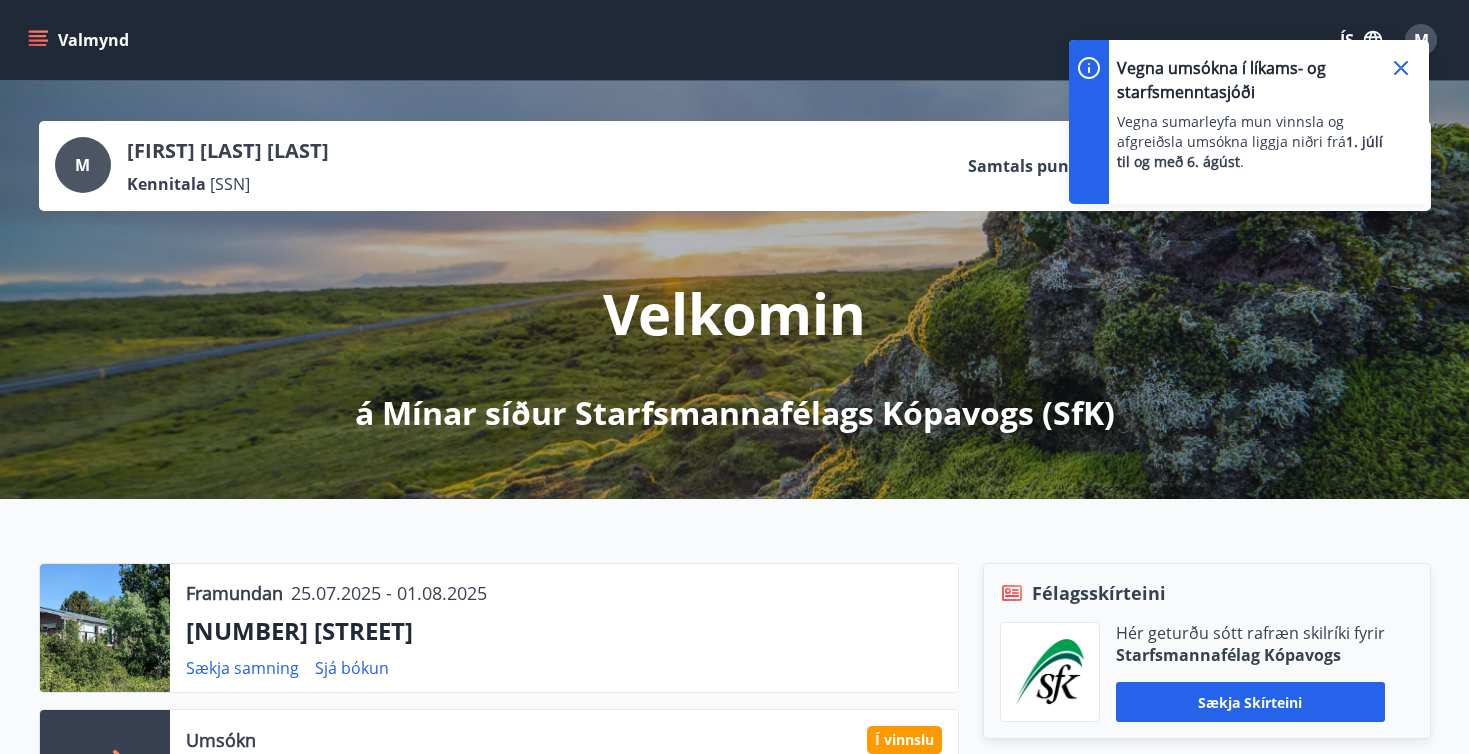 click at bounding box center (1401, 68) 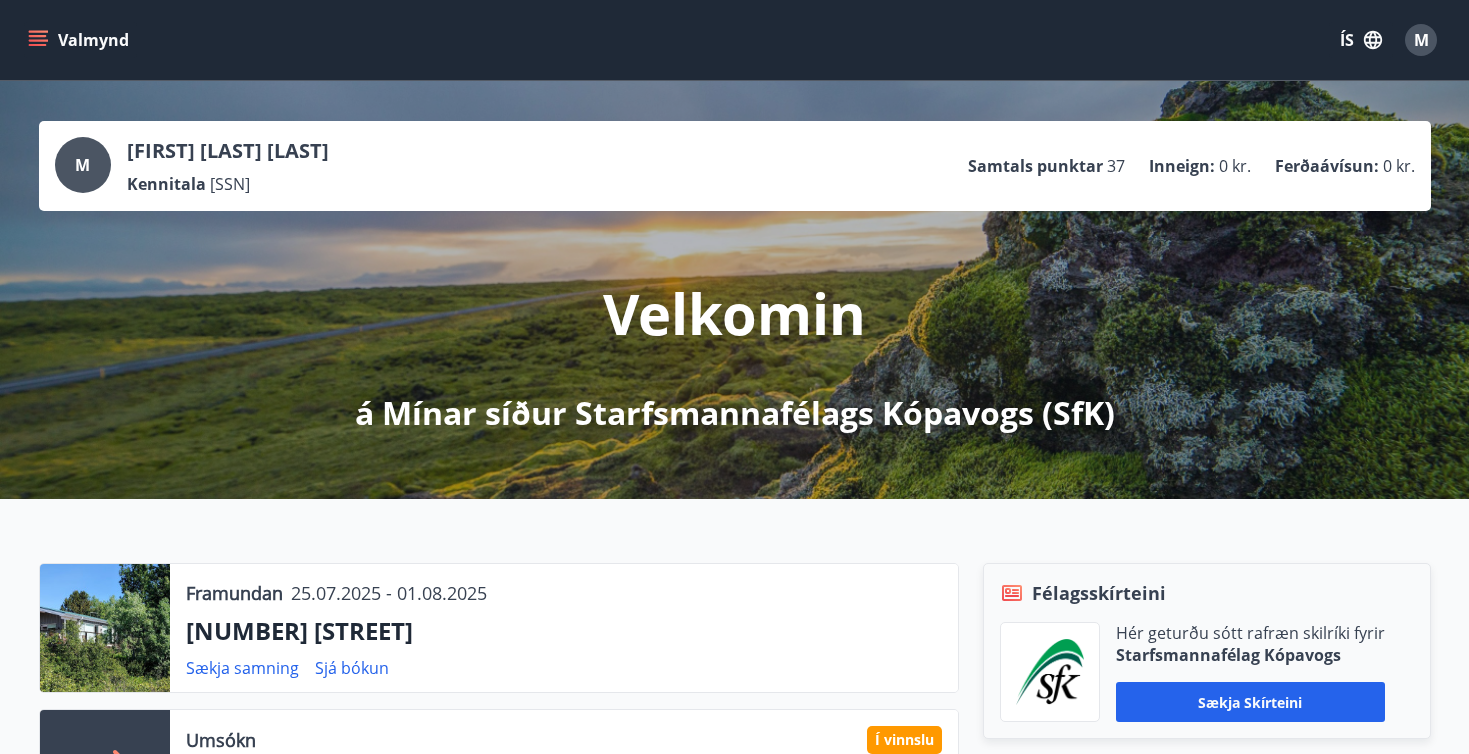 scroll, scrollTop: 0, scrollLeft: 0, axis: both 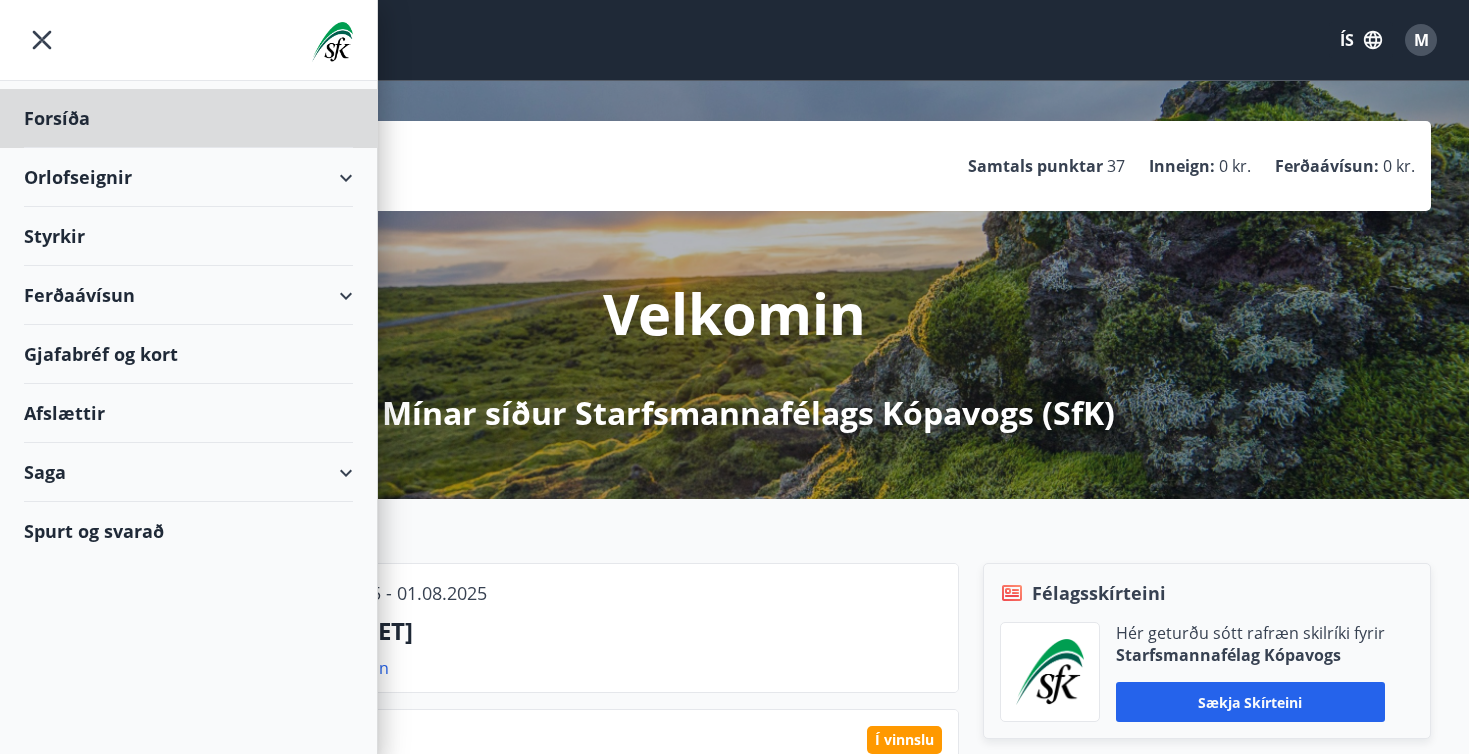 click on "Styrkir" at bounding box center (188, 118) 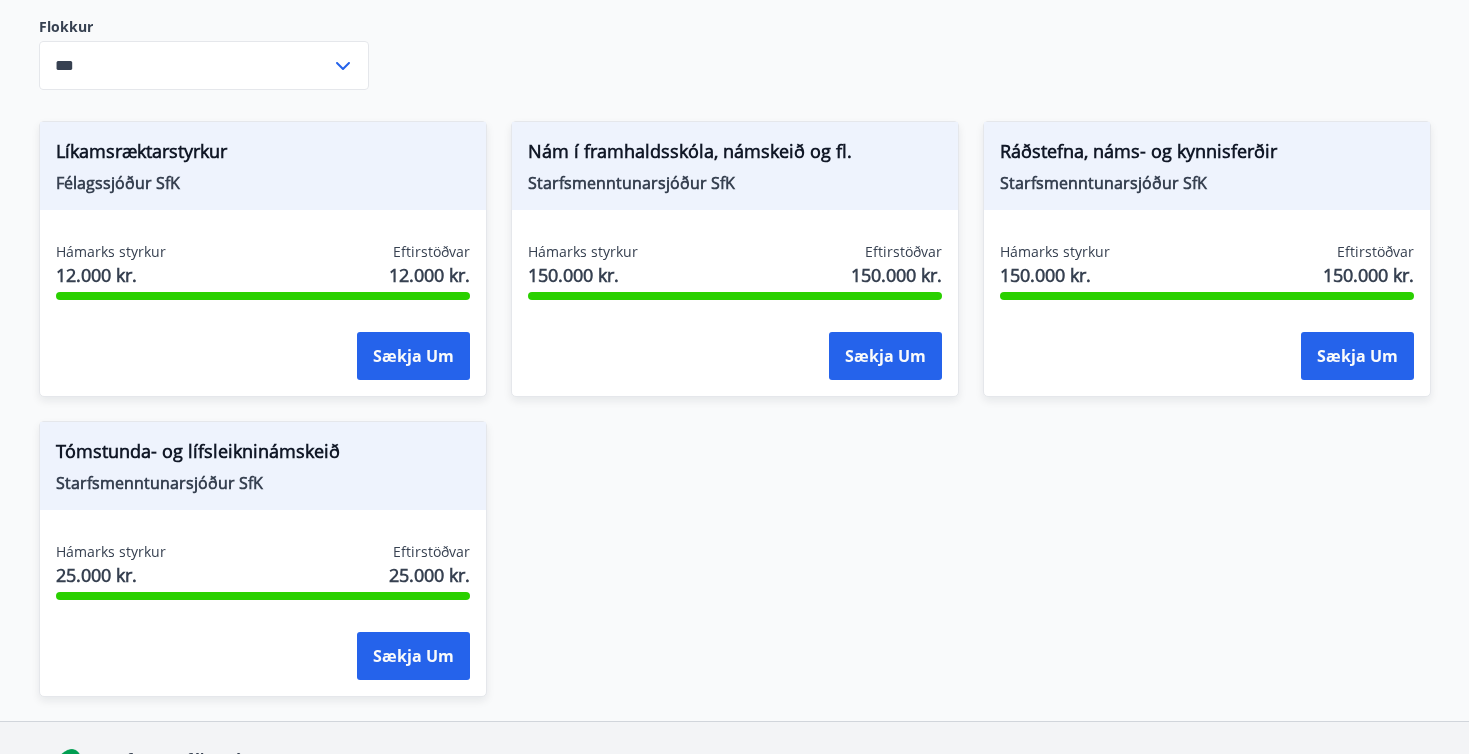 scroll, scrollTop: 324, scrollLeft: 0, axis: vertical 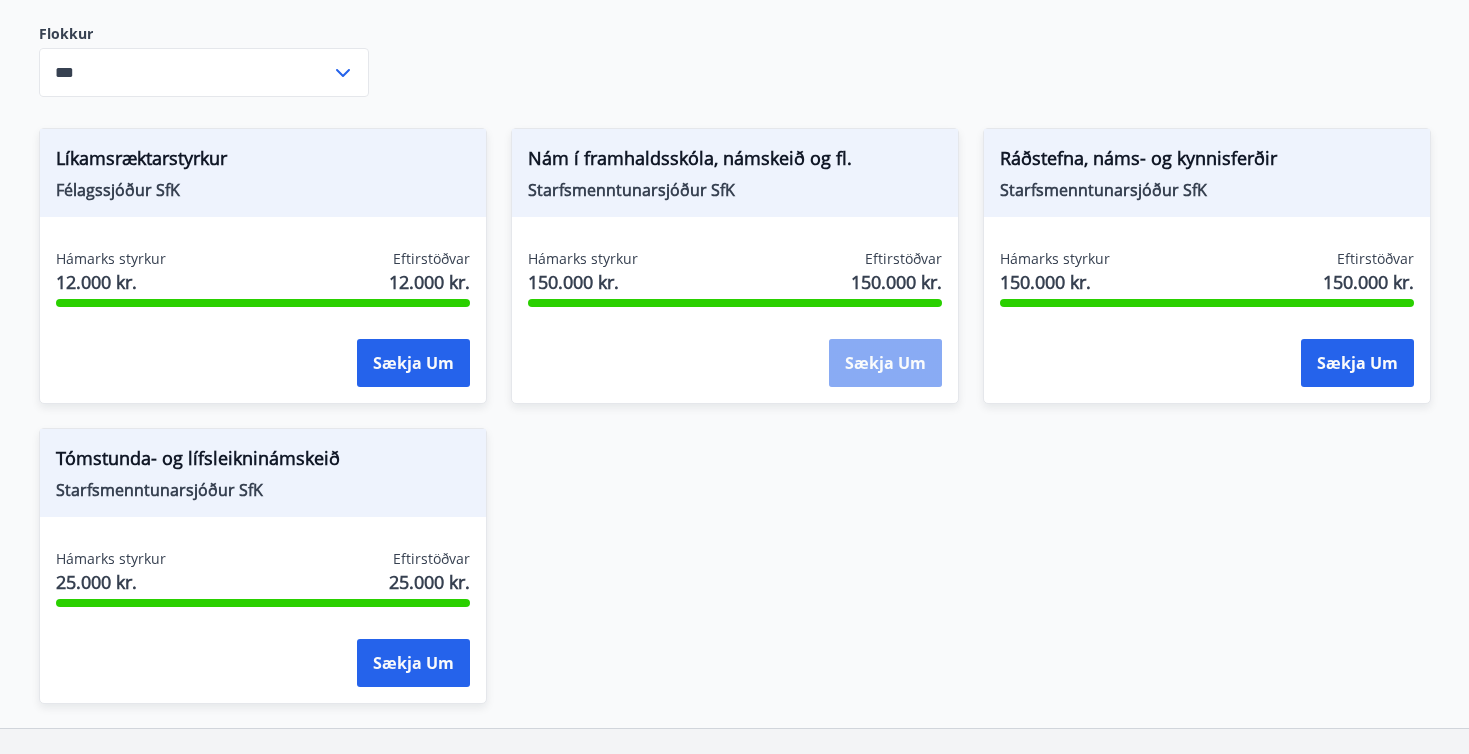 click on "Sækja um" at bounding box center (413, 363) 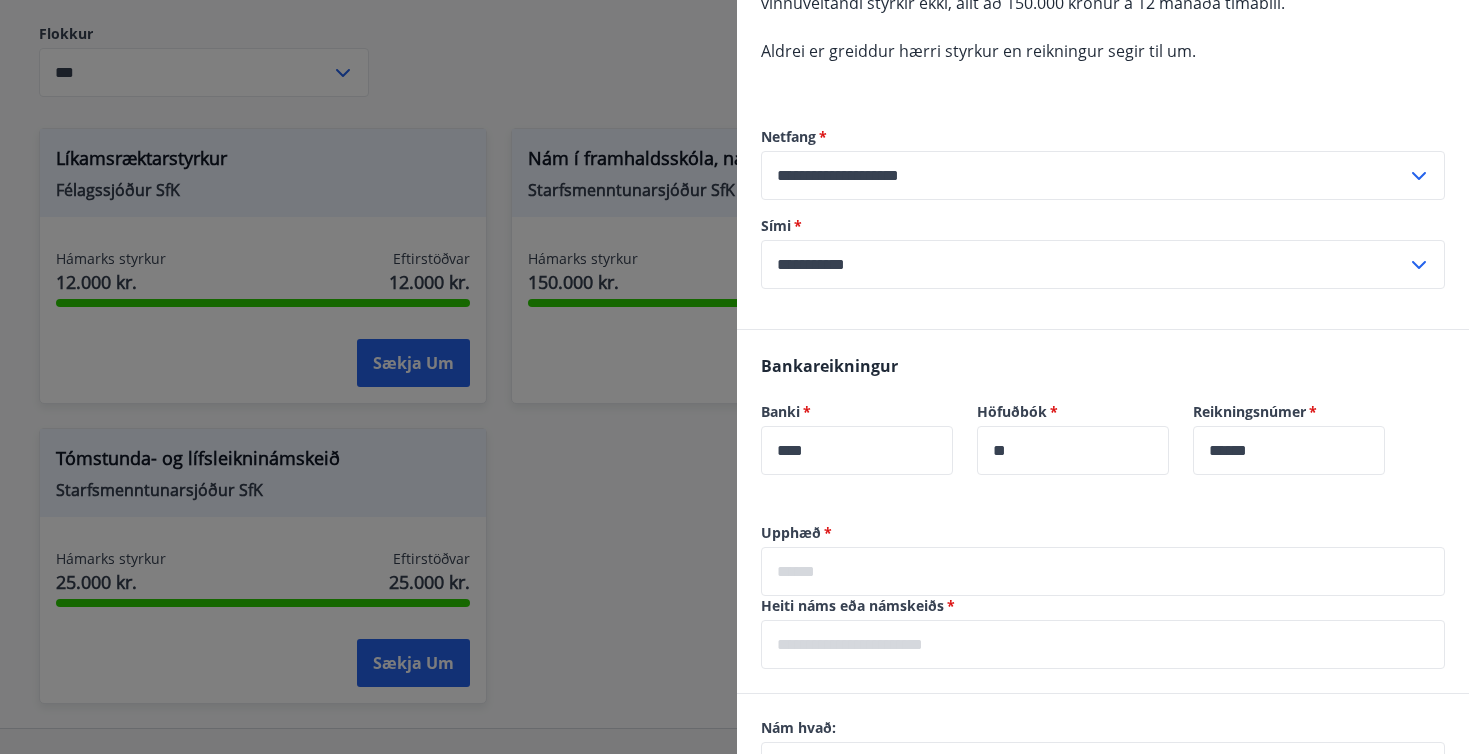 scroll, scrollTop: 716, scrollLeft: 0, axis: vertical 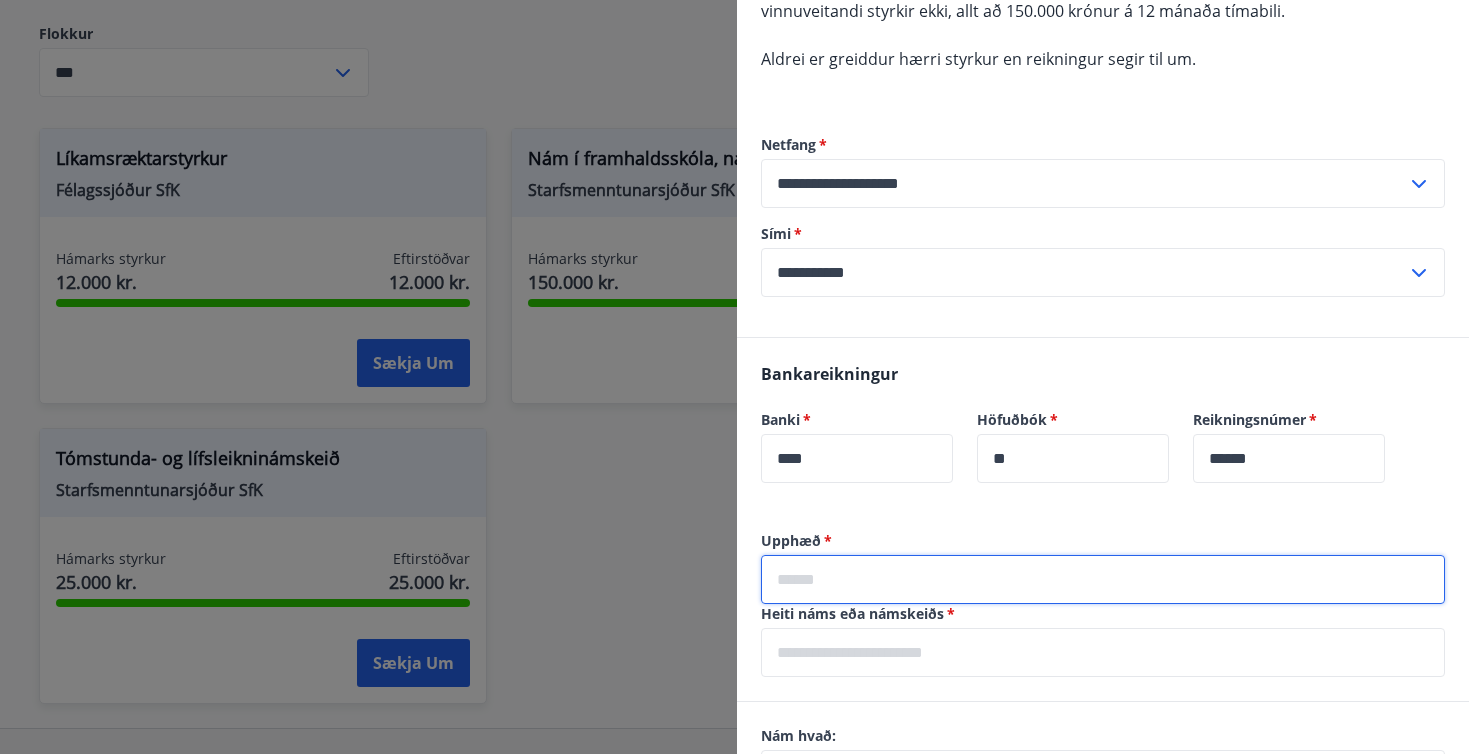 click at bounding box center [1103, 579] 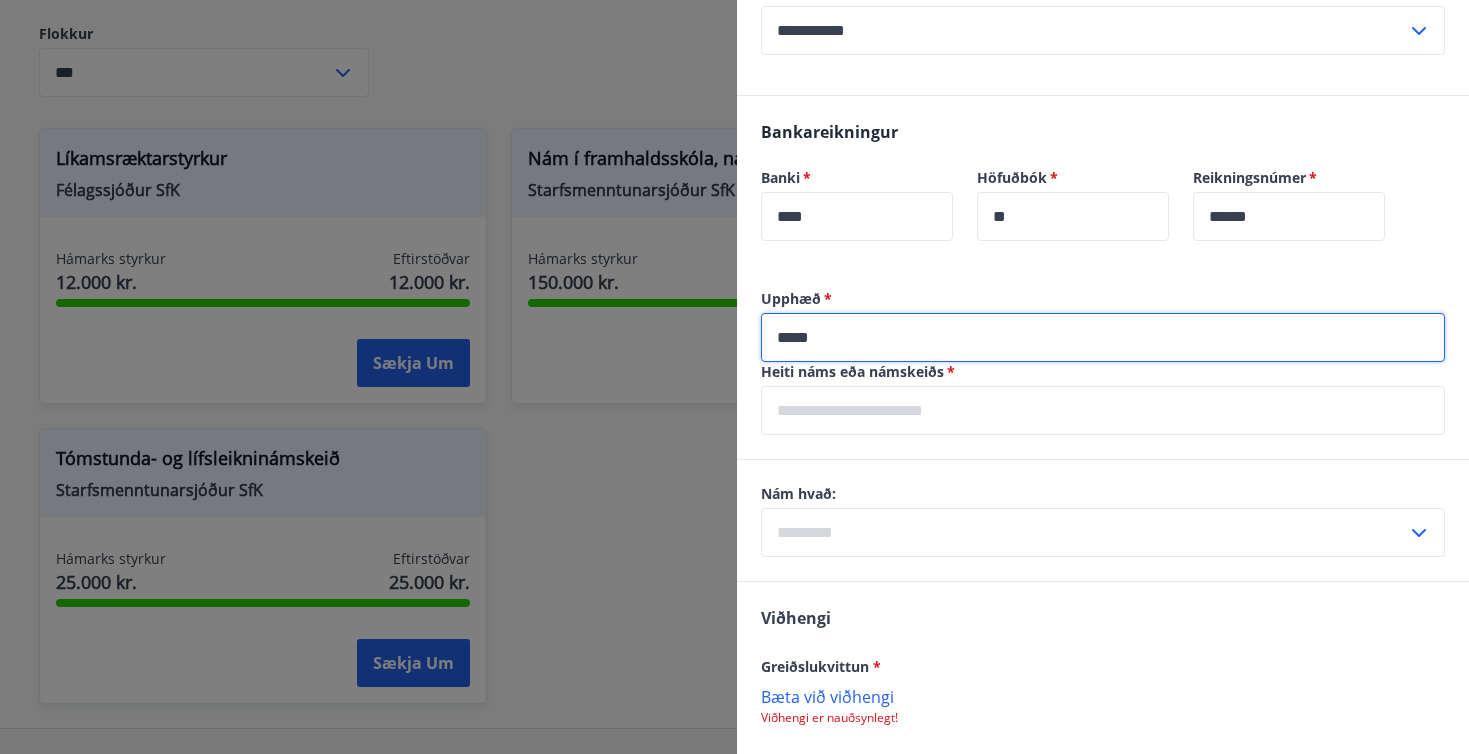 scroll, scrollTop: 961, scrollLeft: 0, axis: vertical 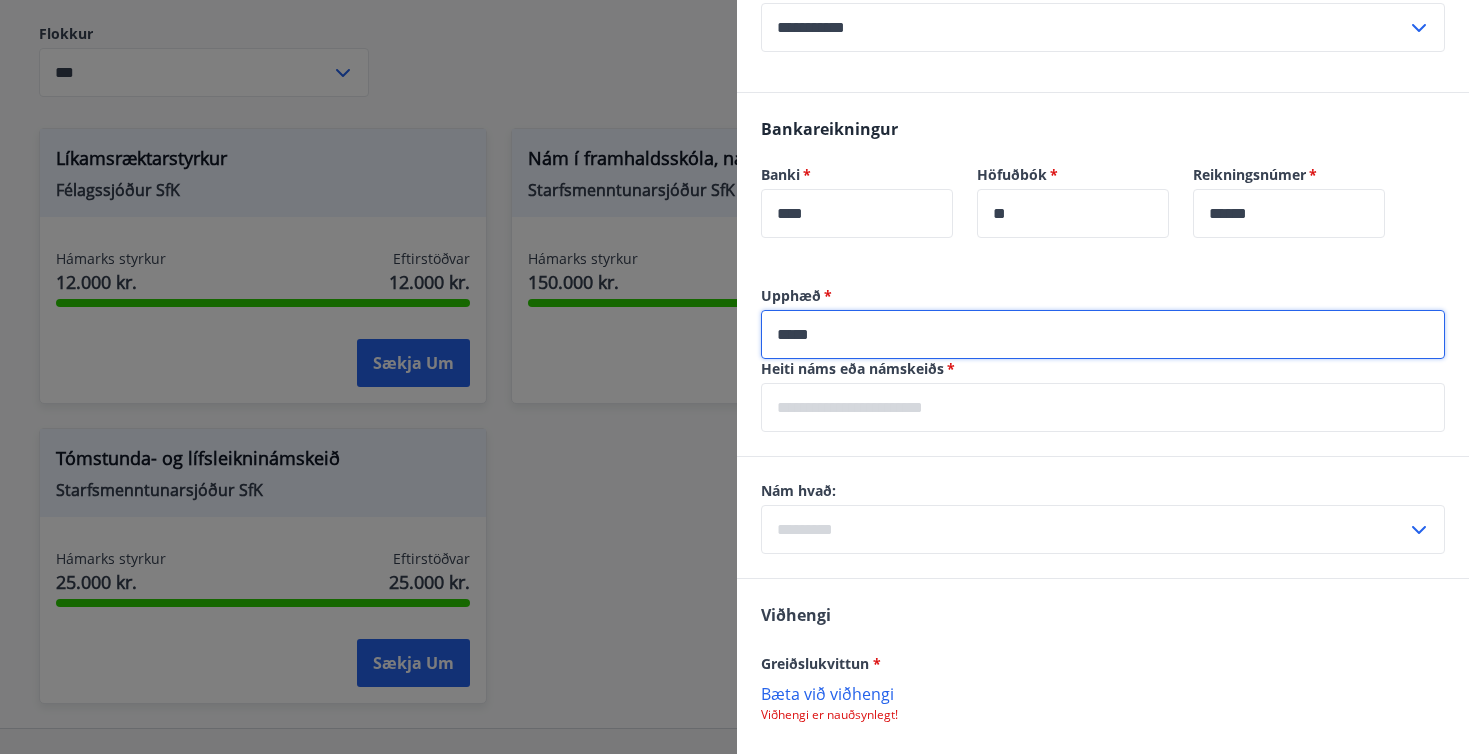 type on "*****" 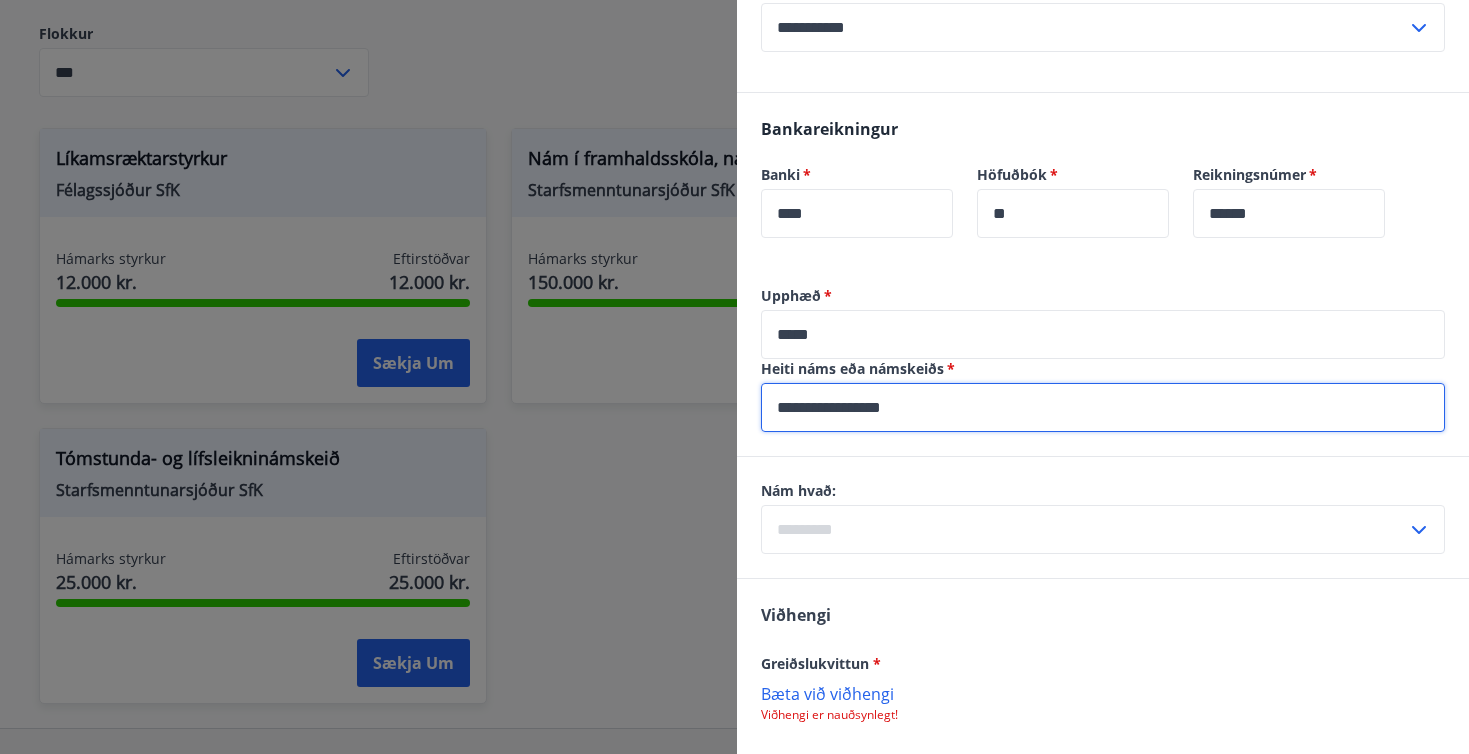 type on "**********" 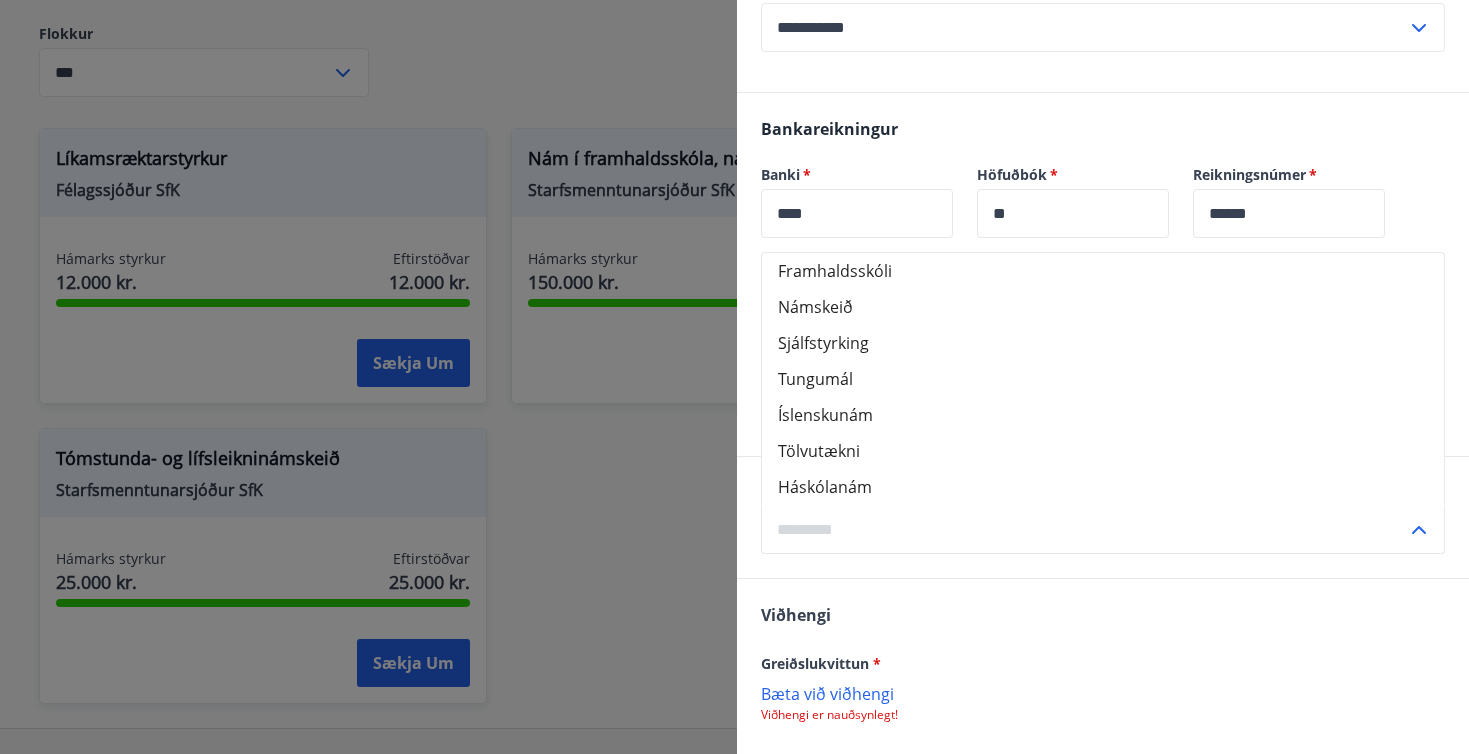 click on "Háskólanám" at bounding box center (1103, 487) 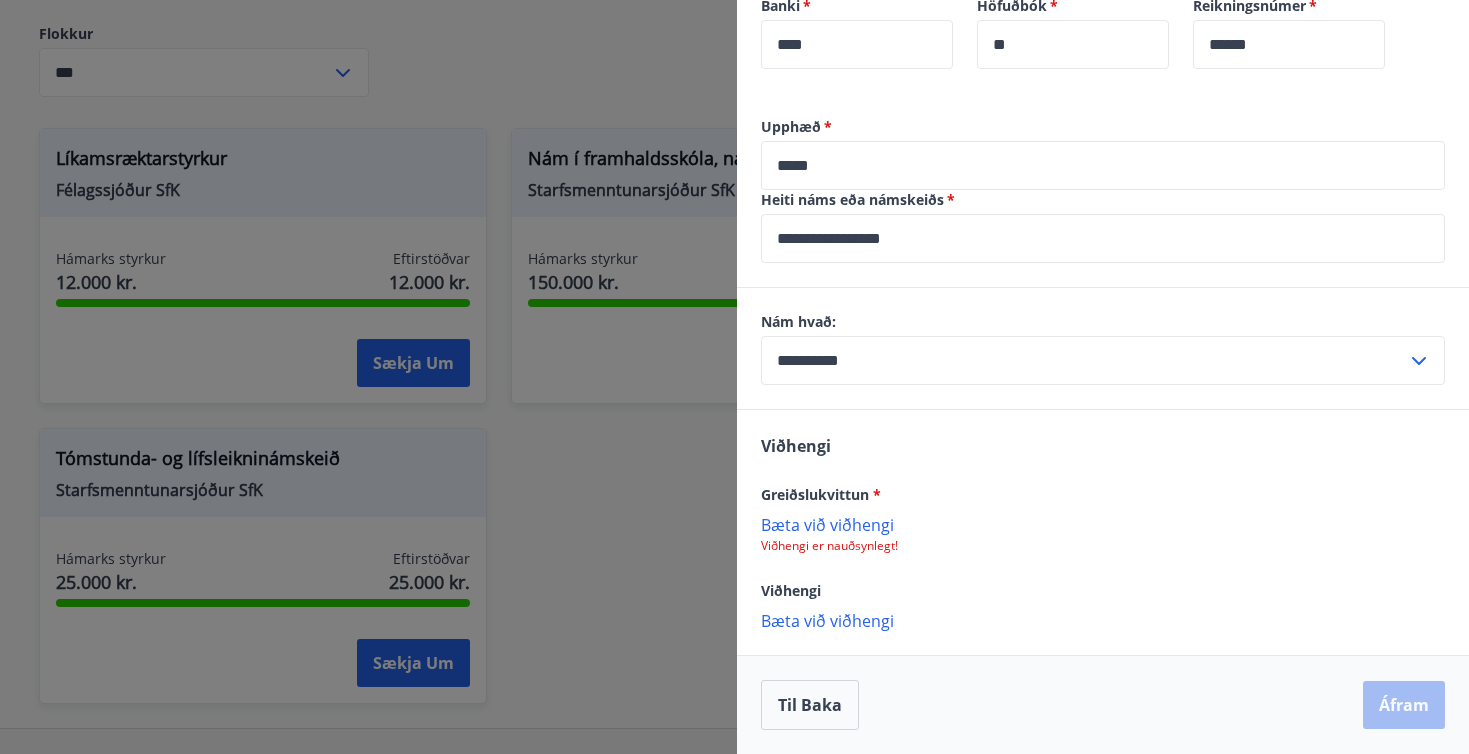 scroll, scrollTop: 1130, scrollLeft: 0, axis: vertical 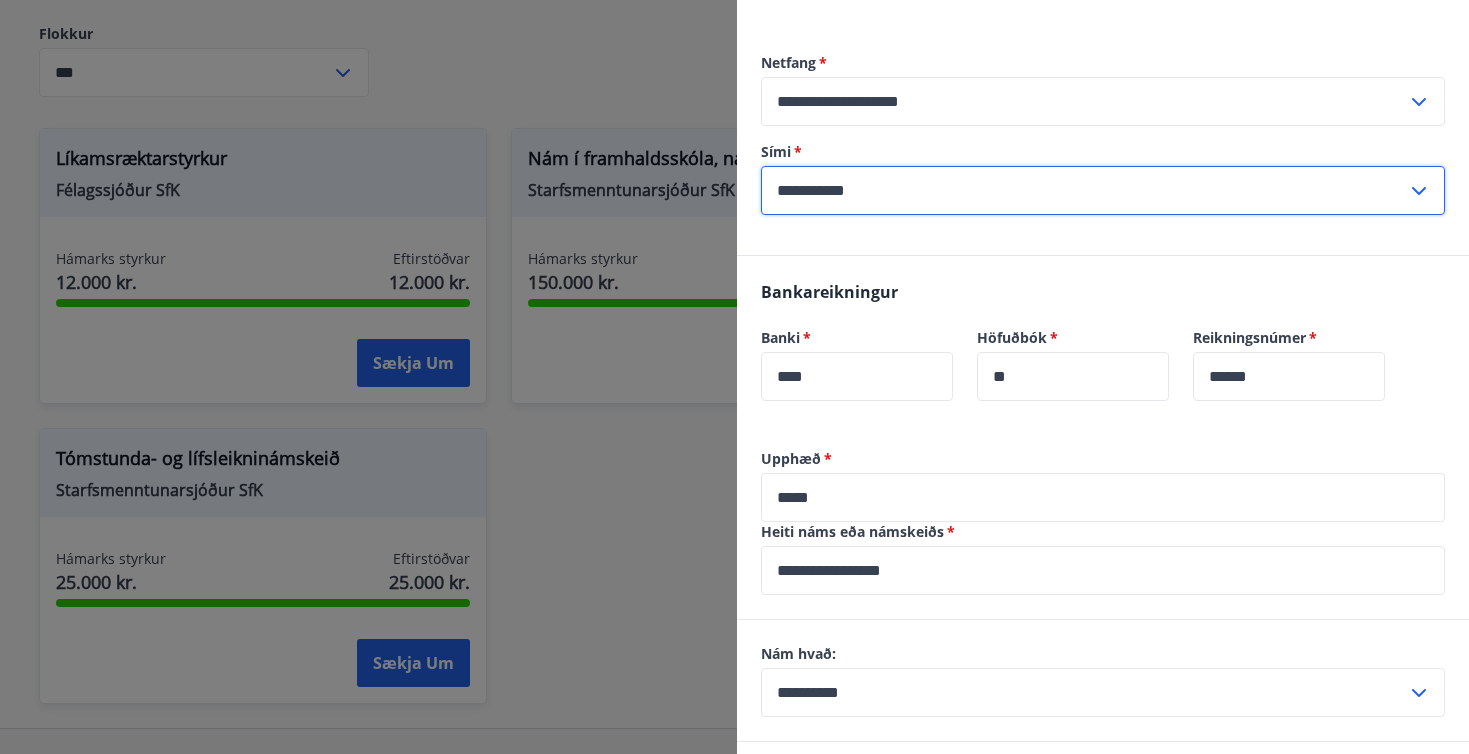 click on "**********" at bounding box center (1084, 190) 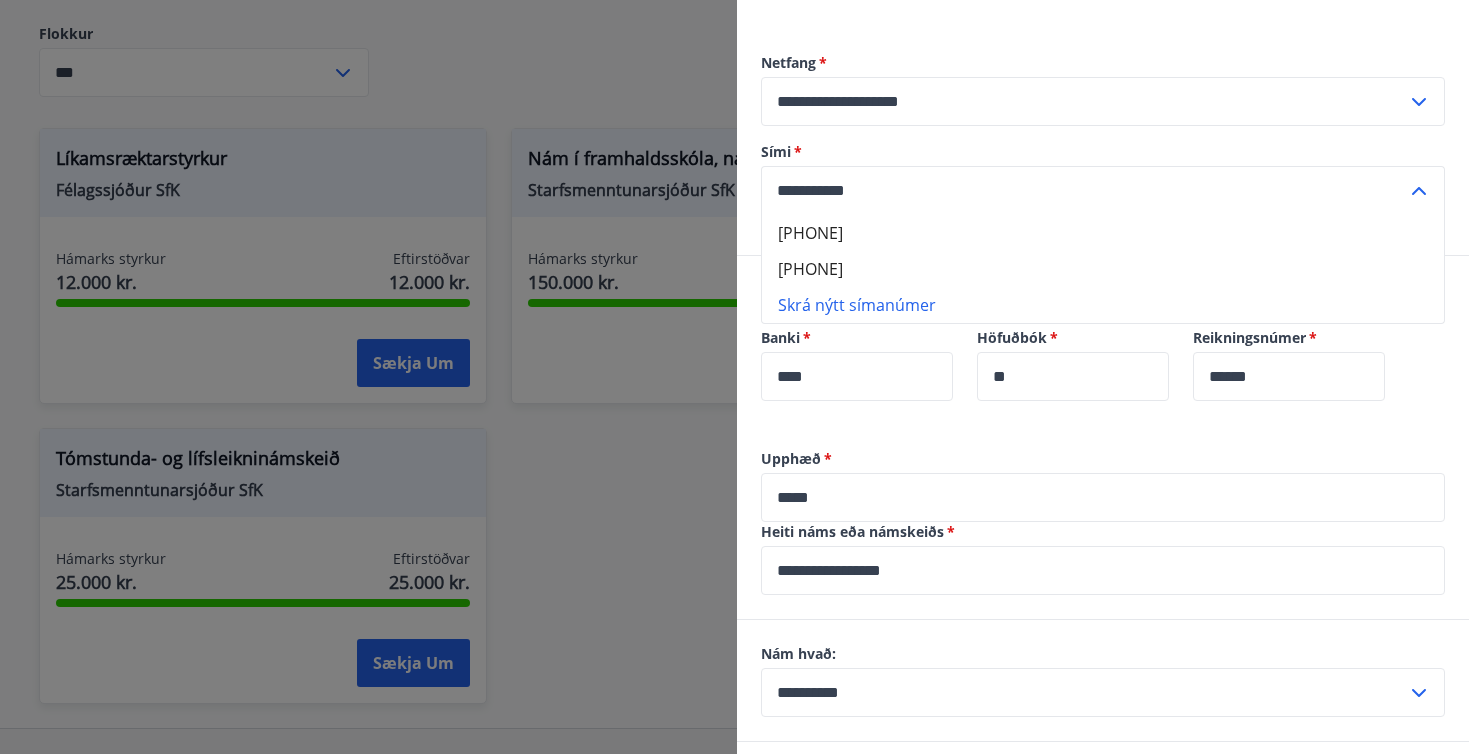 click on "[PHONE]" at bounding box center [1103, 269] 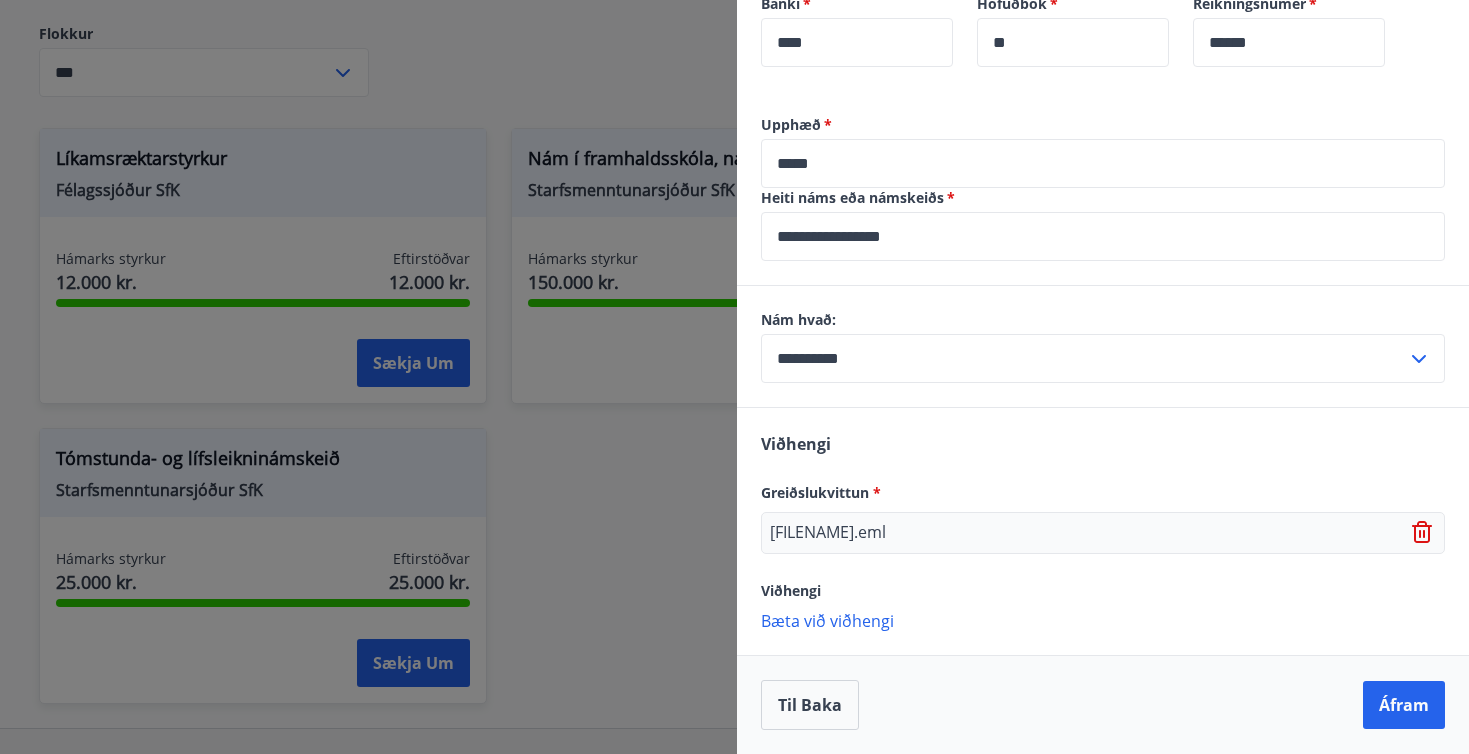 scroll, scrollTop: 1132, scrollLeft: 0, axis: vertical 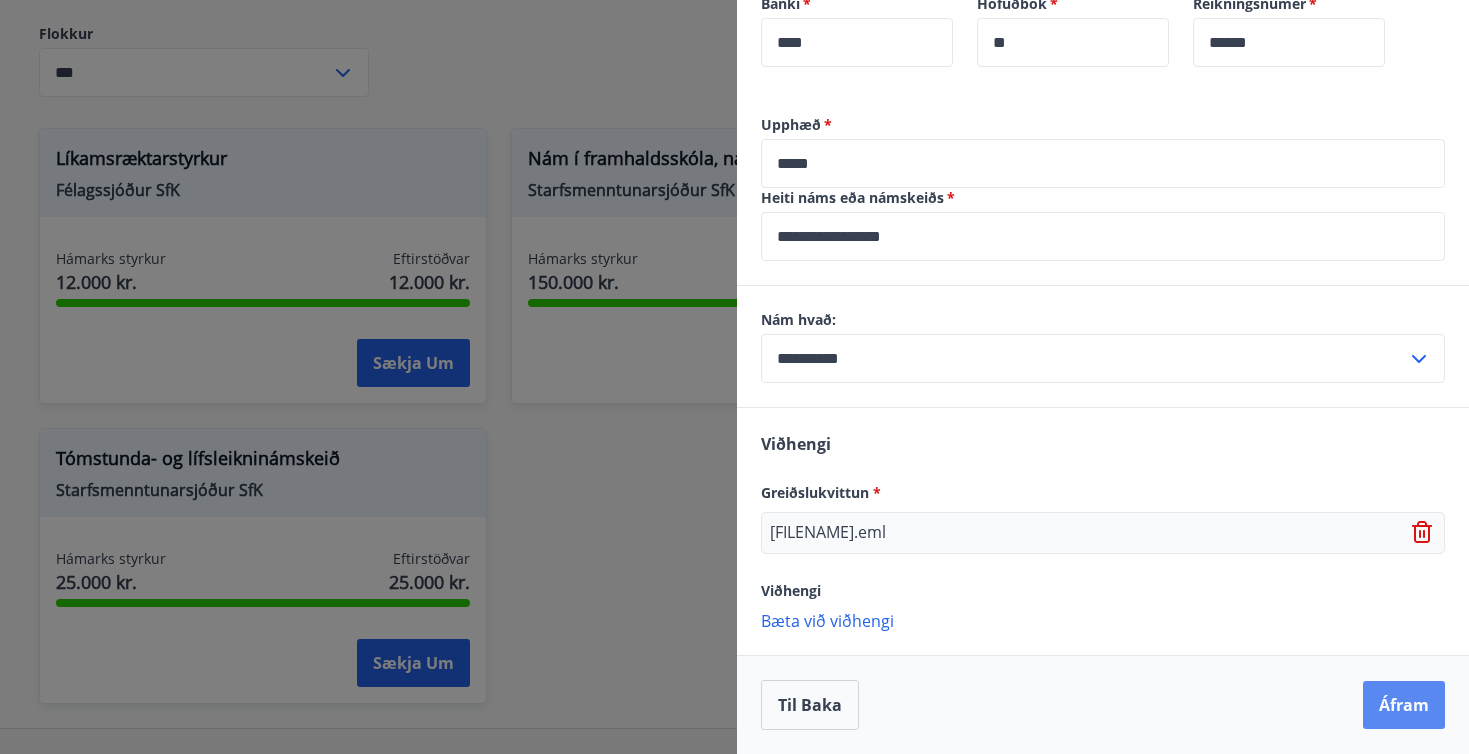 click on "Áfram" at bounding box center (1404, 705) 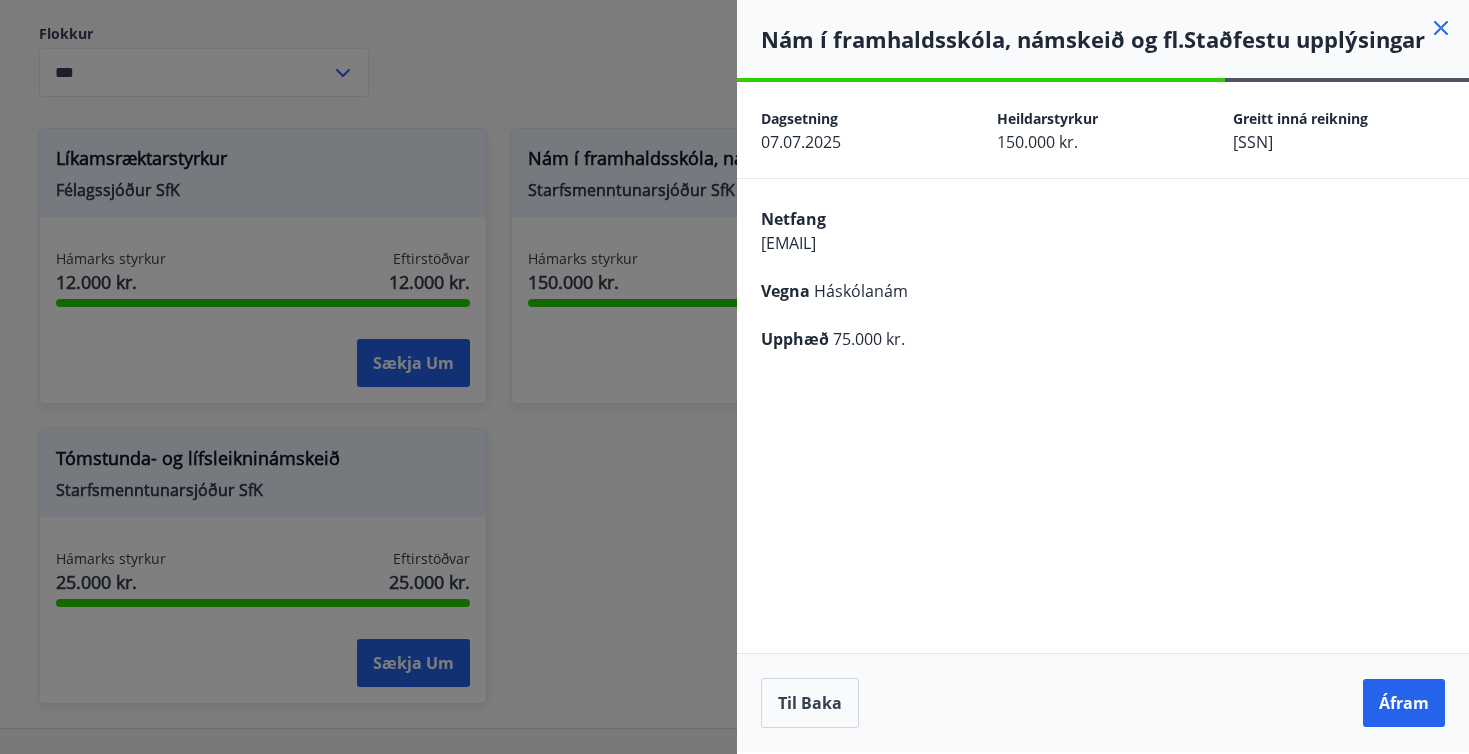 scroll, scrollTop: 0, scrollLeft: 0, axis: both 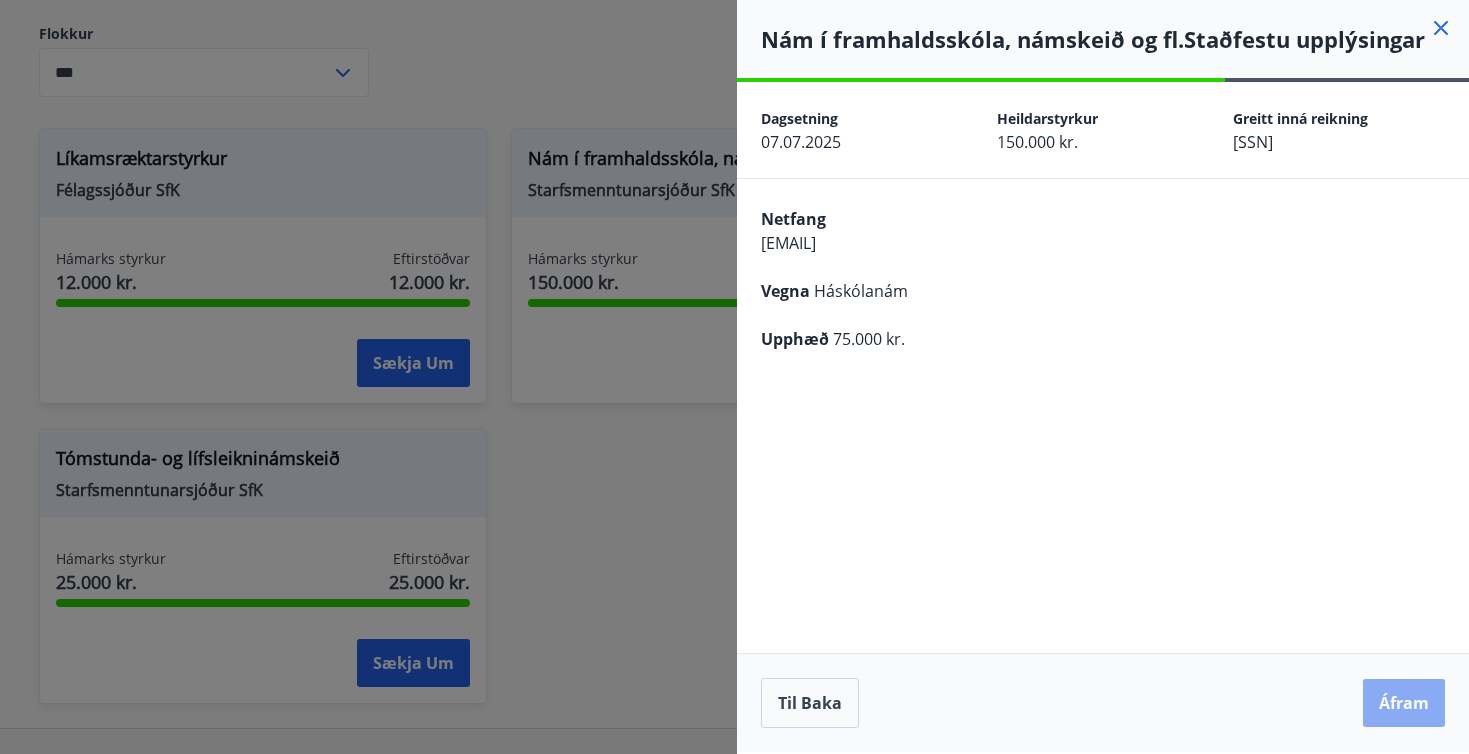 click on "Áfram" at bounding box center (1404, 703) 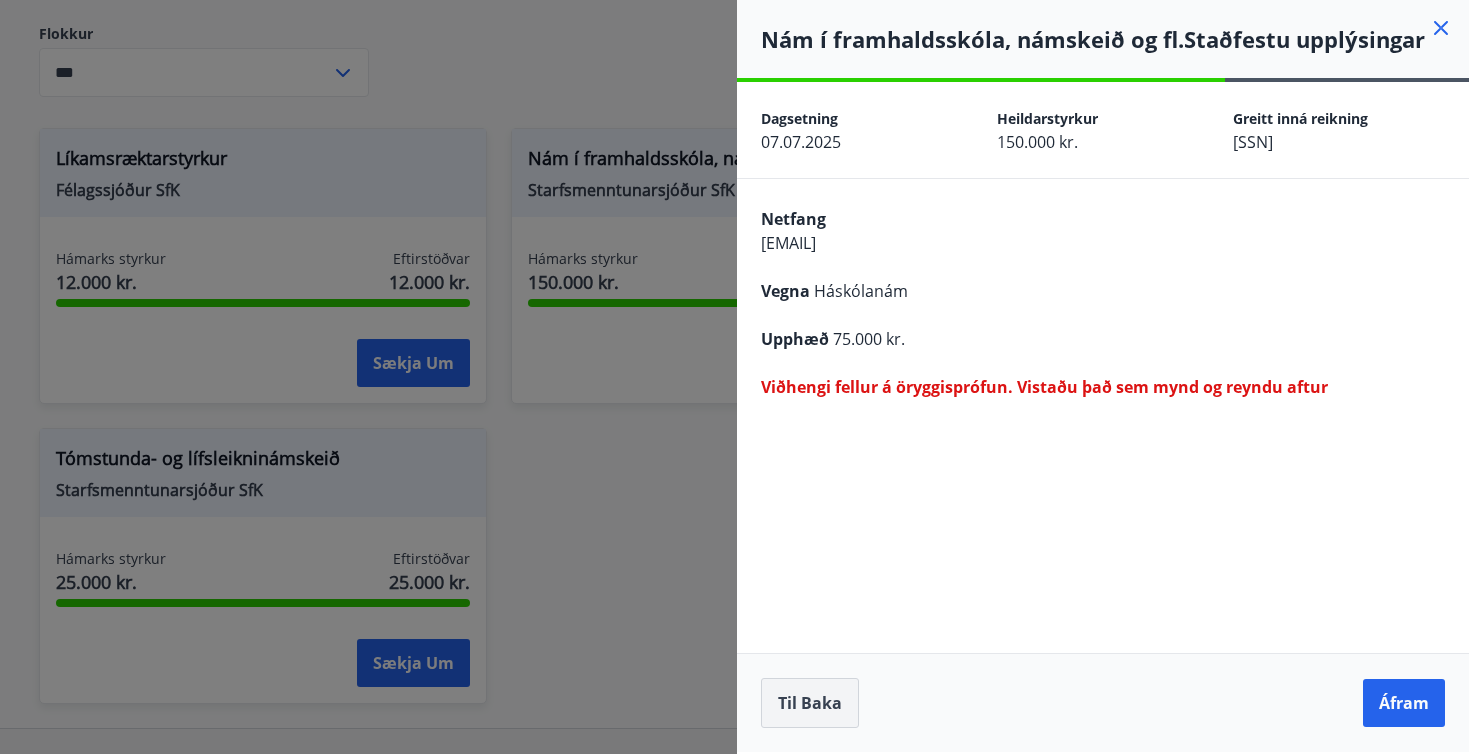 click on "Til baka" at bounding box center [0, 0] 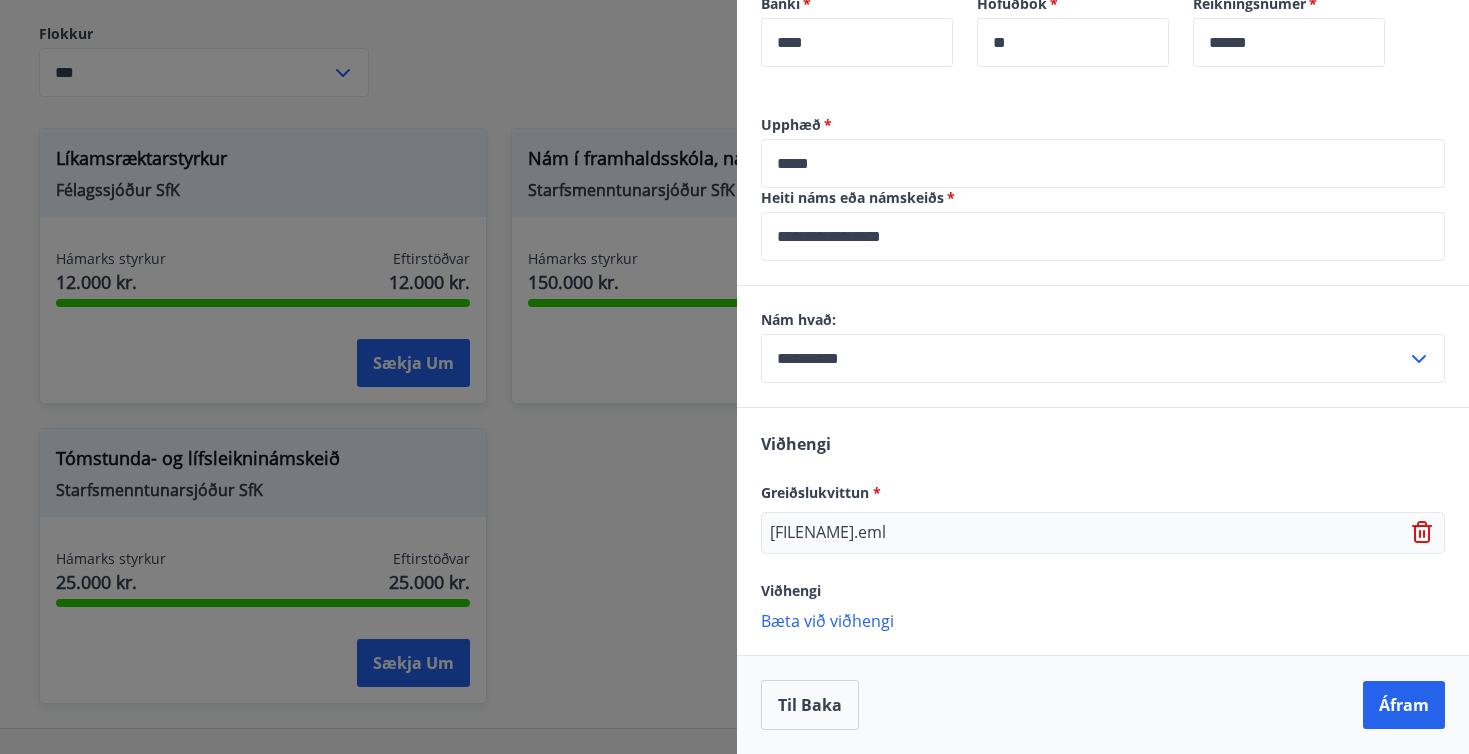 scroll, scrollTop: 1132, scrollLeft: 0, axis: vertical 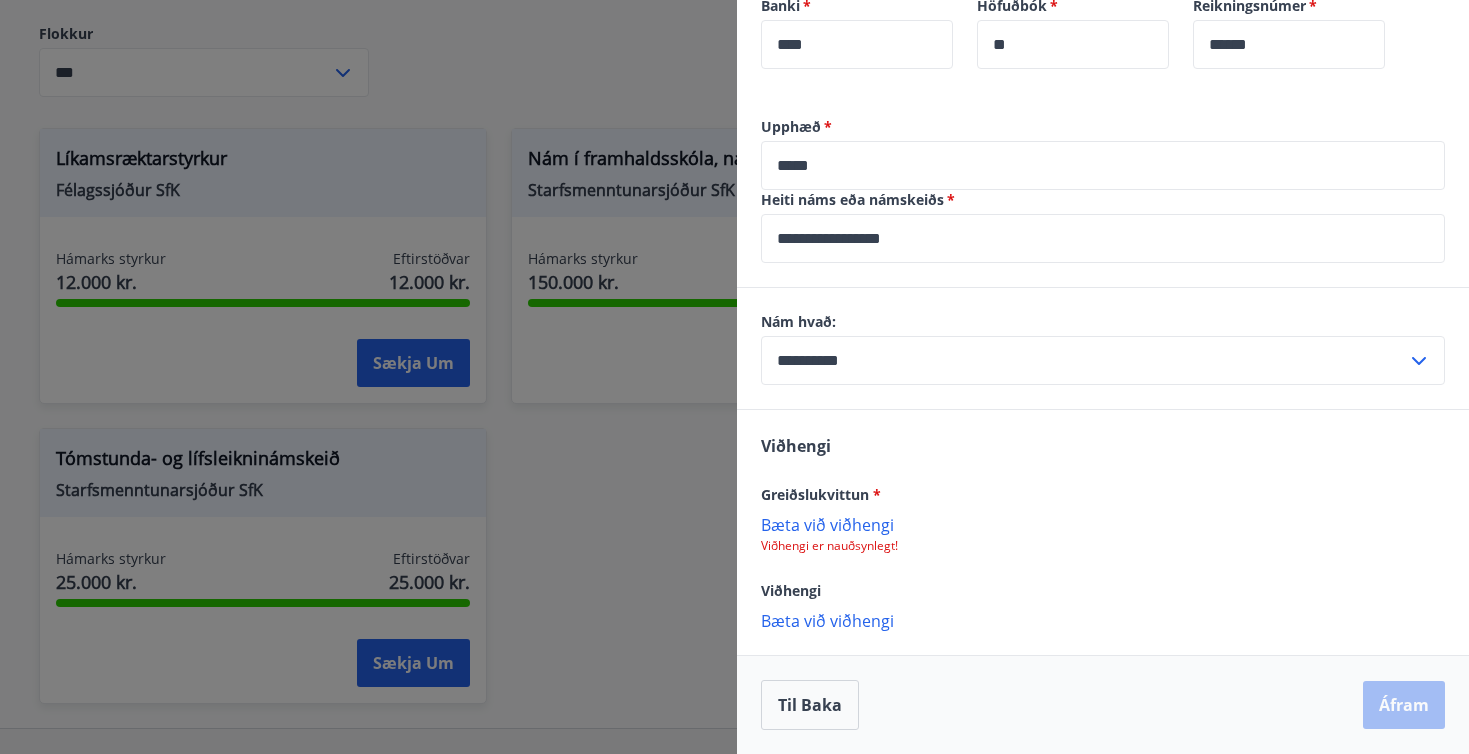 click on "Bæta við viðhengi" at bounding box center [1103, 524] 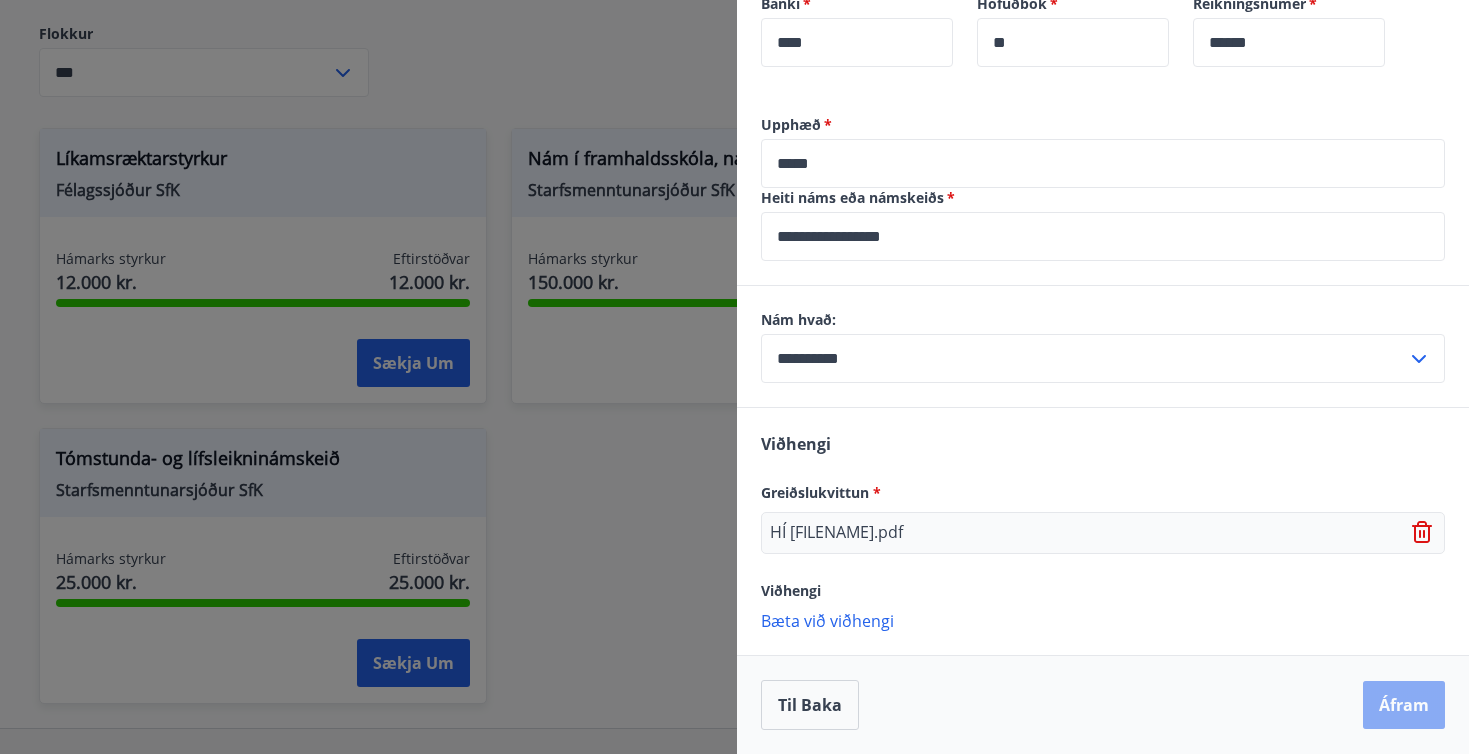 click on "Áfram" at bounding box center [1404, 705] 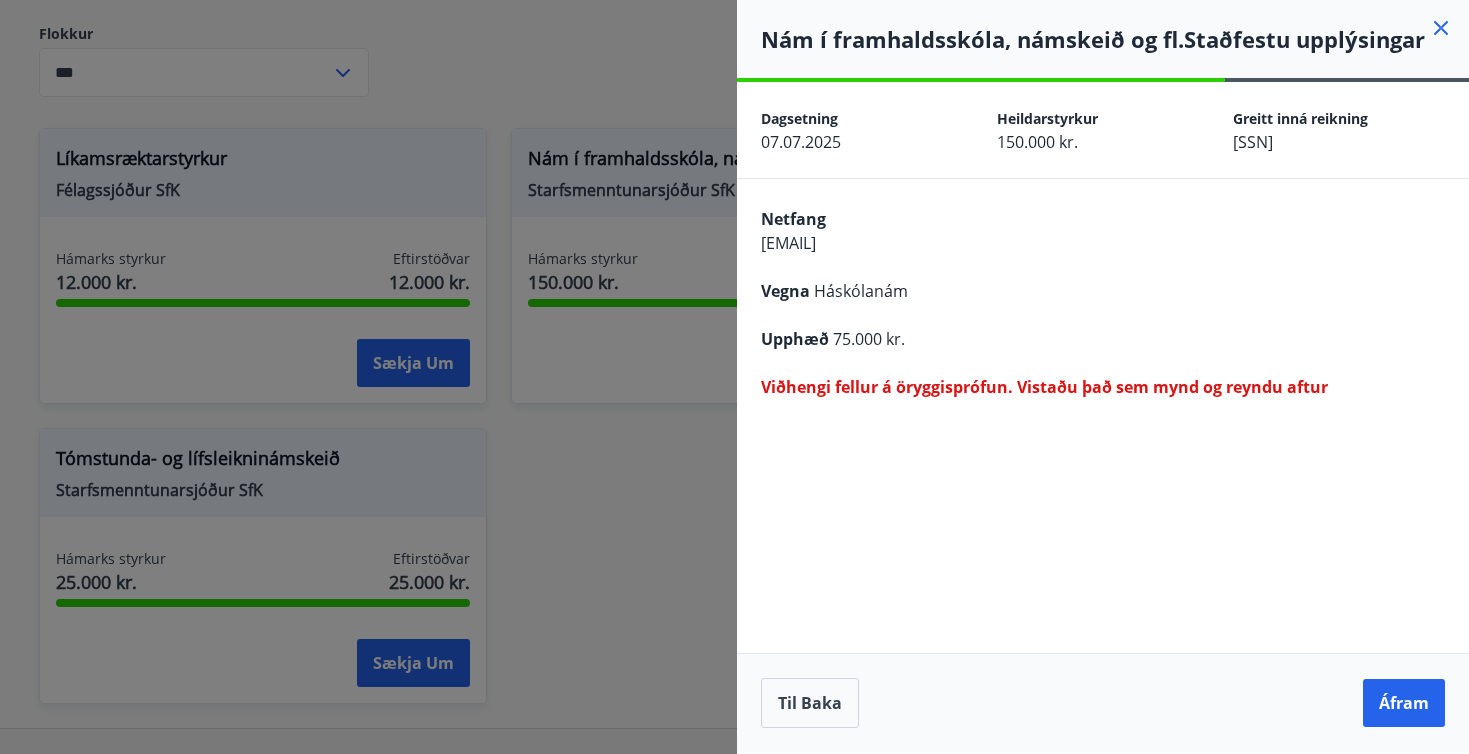 click at bounding box center (734, 377) 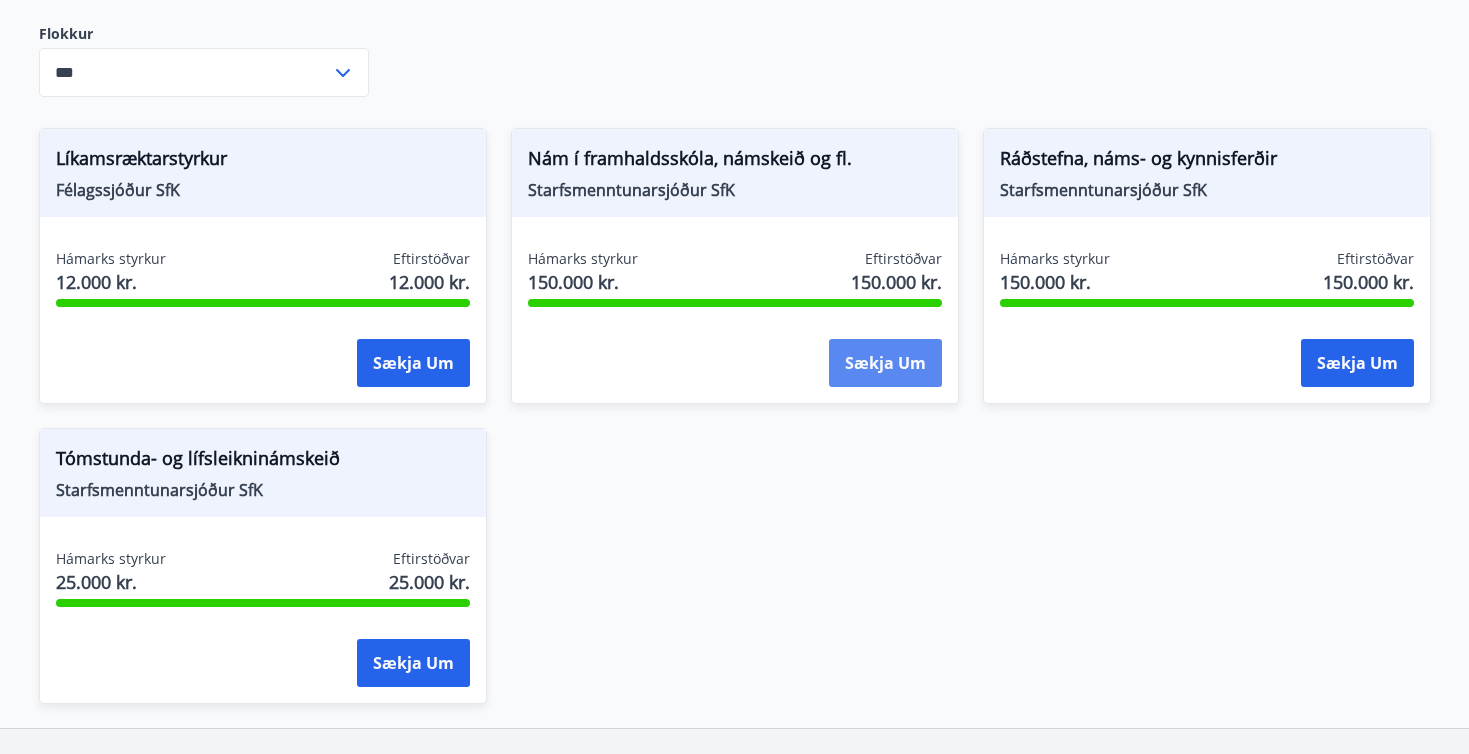 click on "Sækja um" at bounding box center [413, 363] 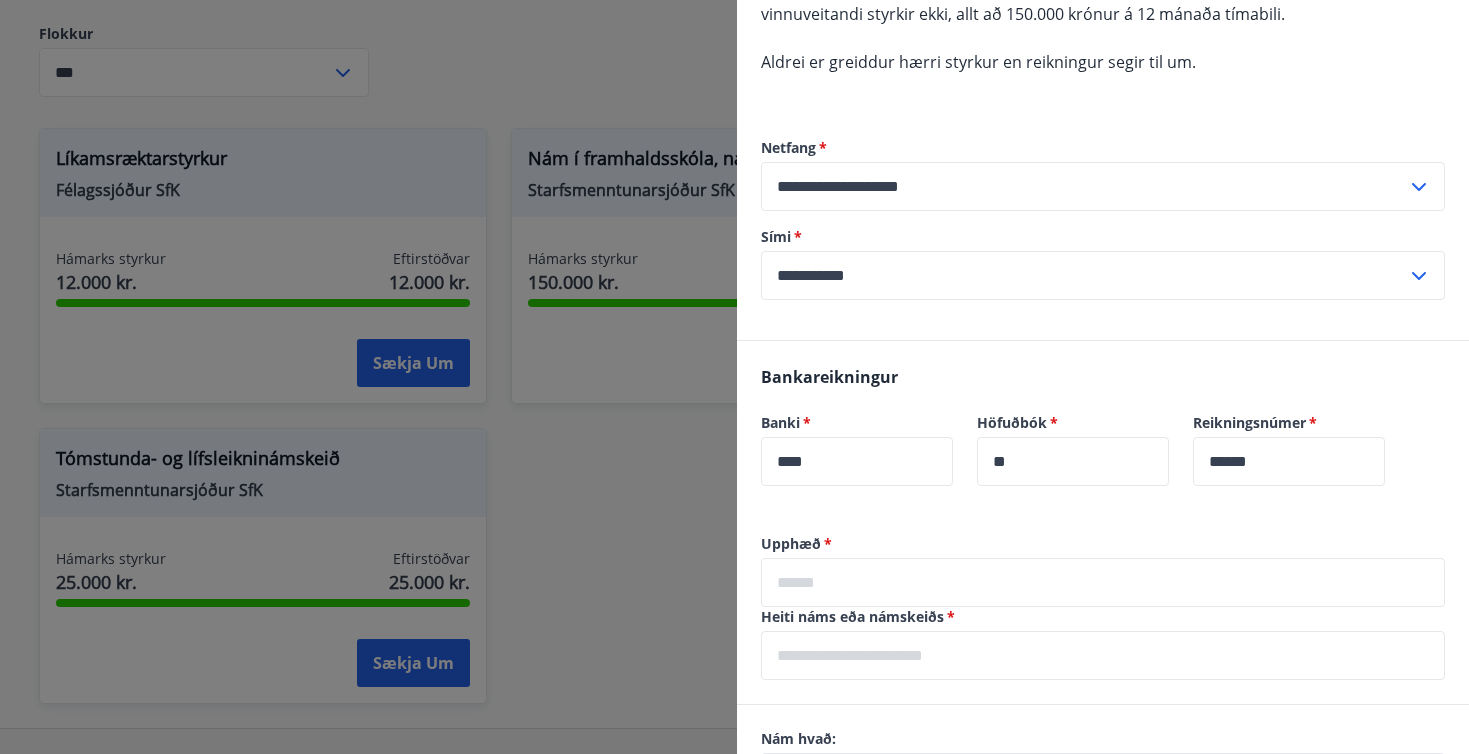 scroll, scrollTop: 692, scrollLeft: 0, axis: vertical 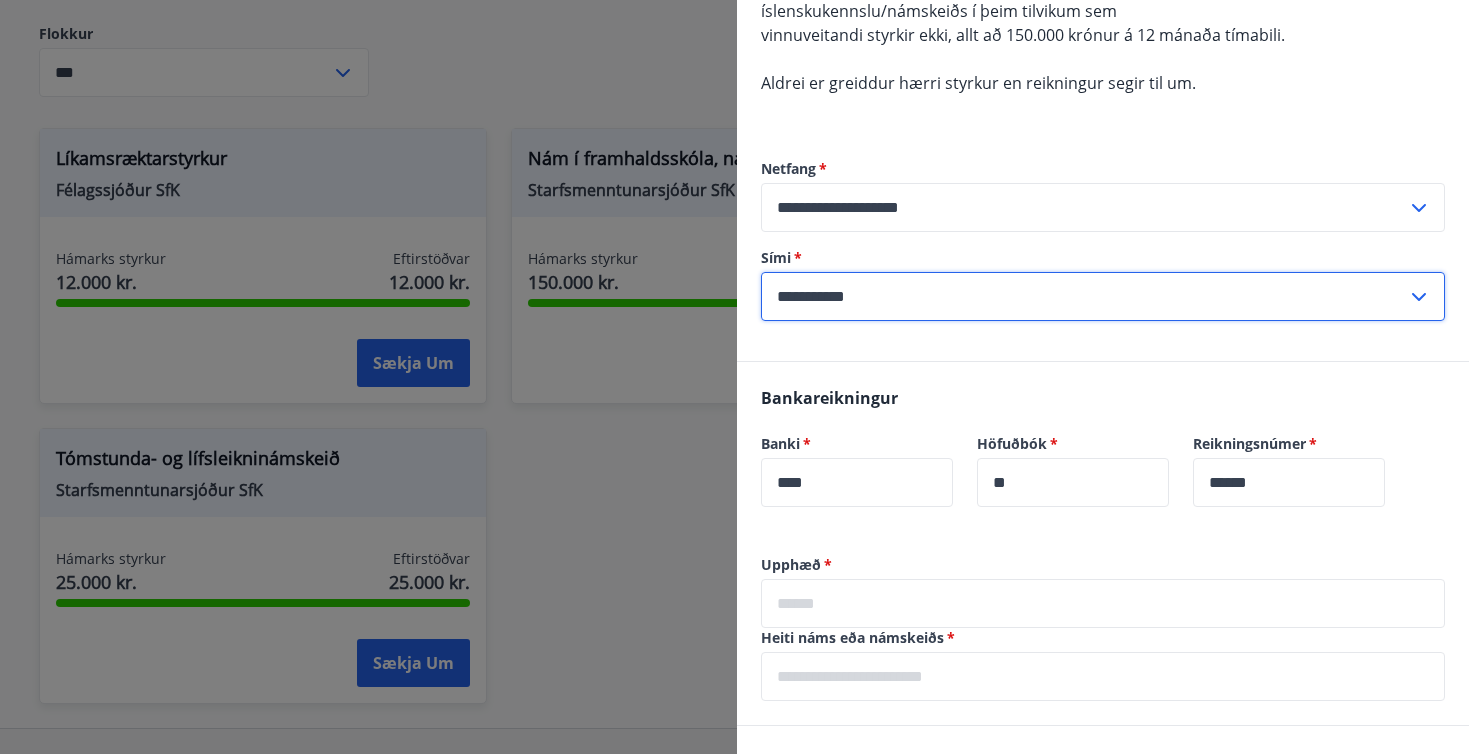 click on "**********" at bounding box center [1084, 296] 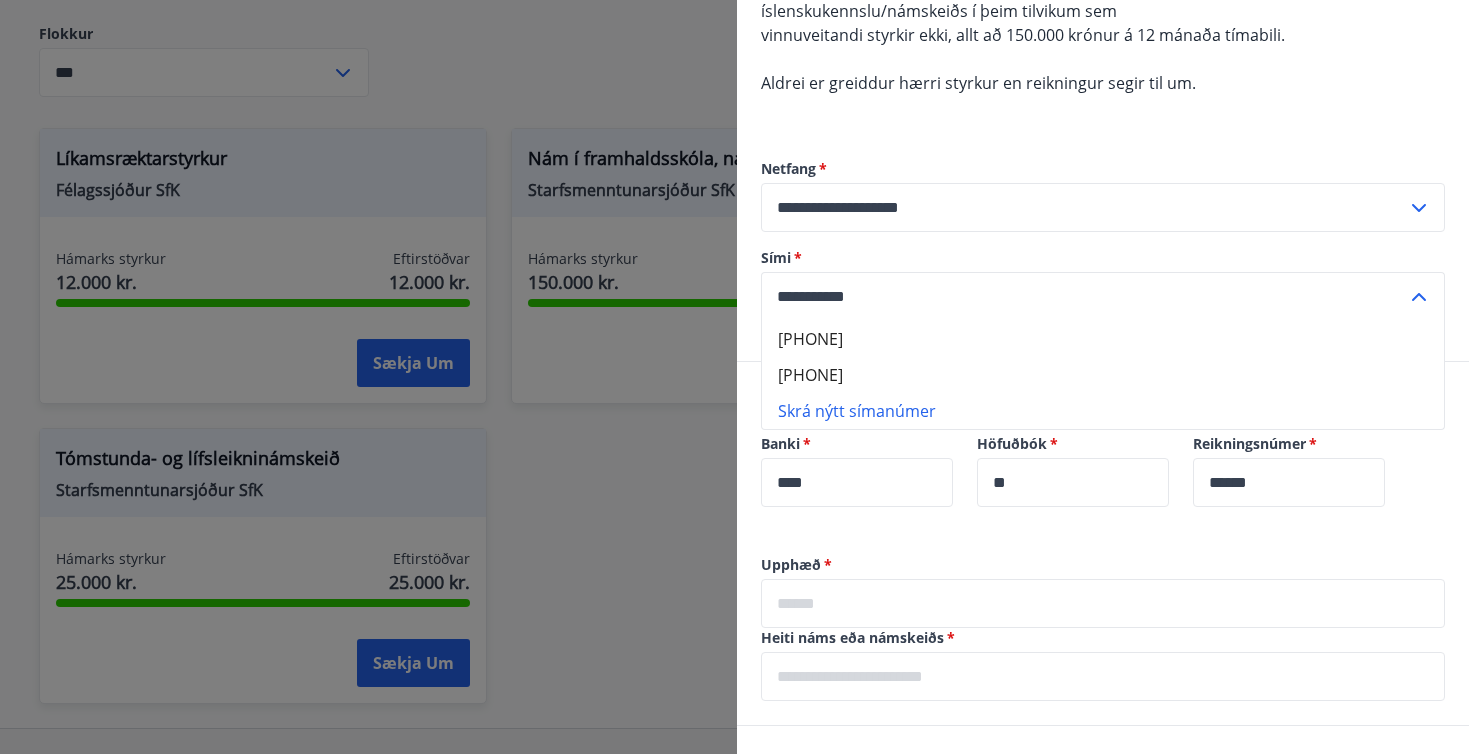 click on "[PHONE]" at bounding box center (1103, 375) 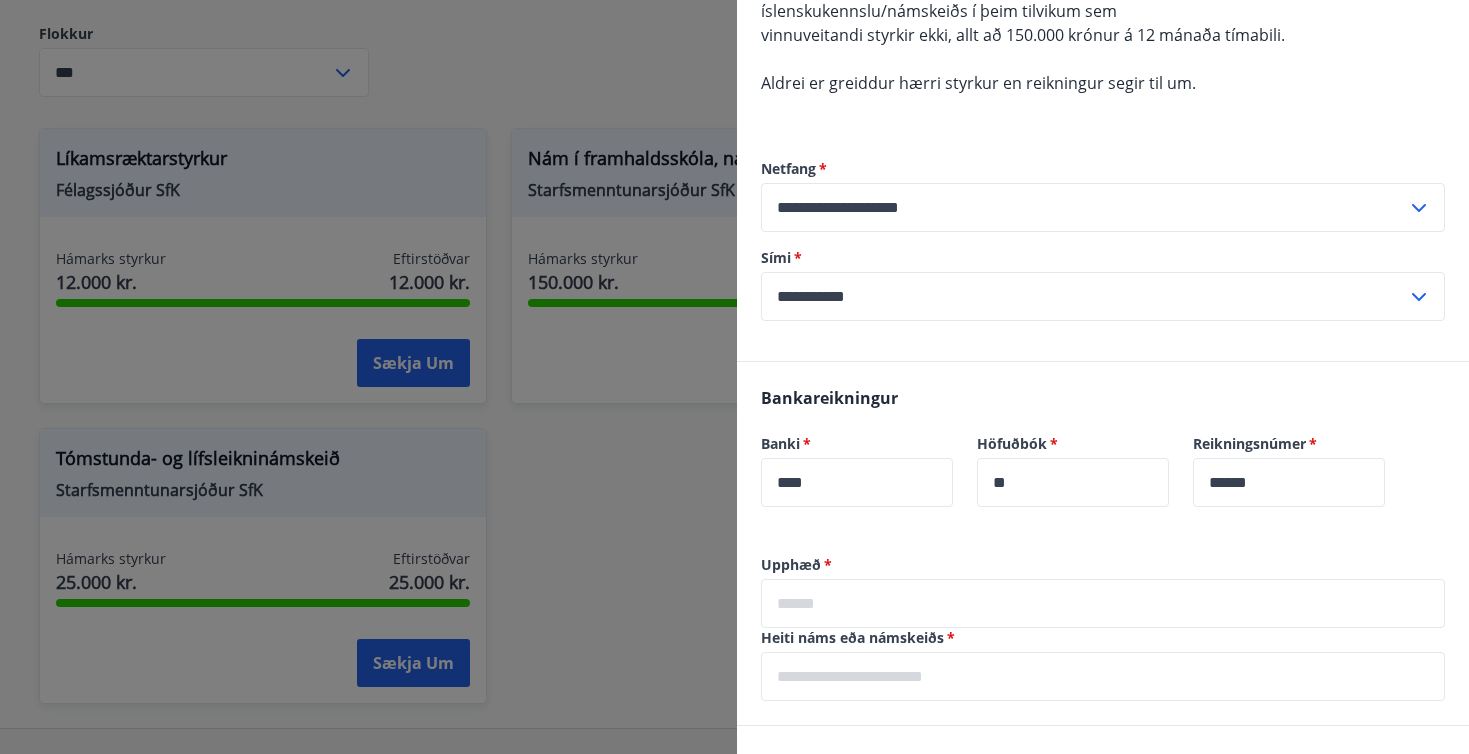 scroll, scrollTop: 828, scrollLeft: 0, axis: vertical 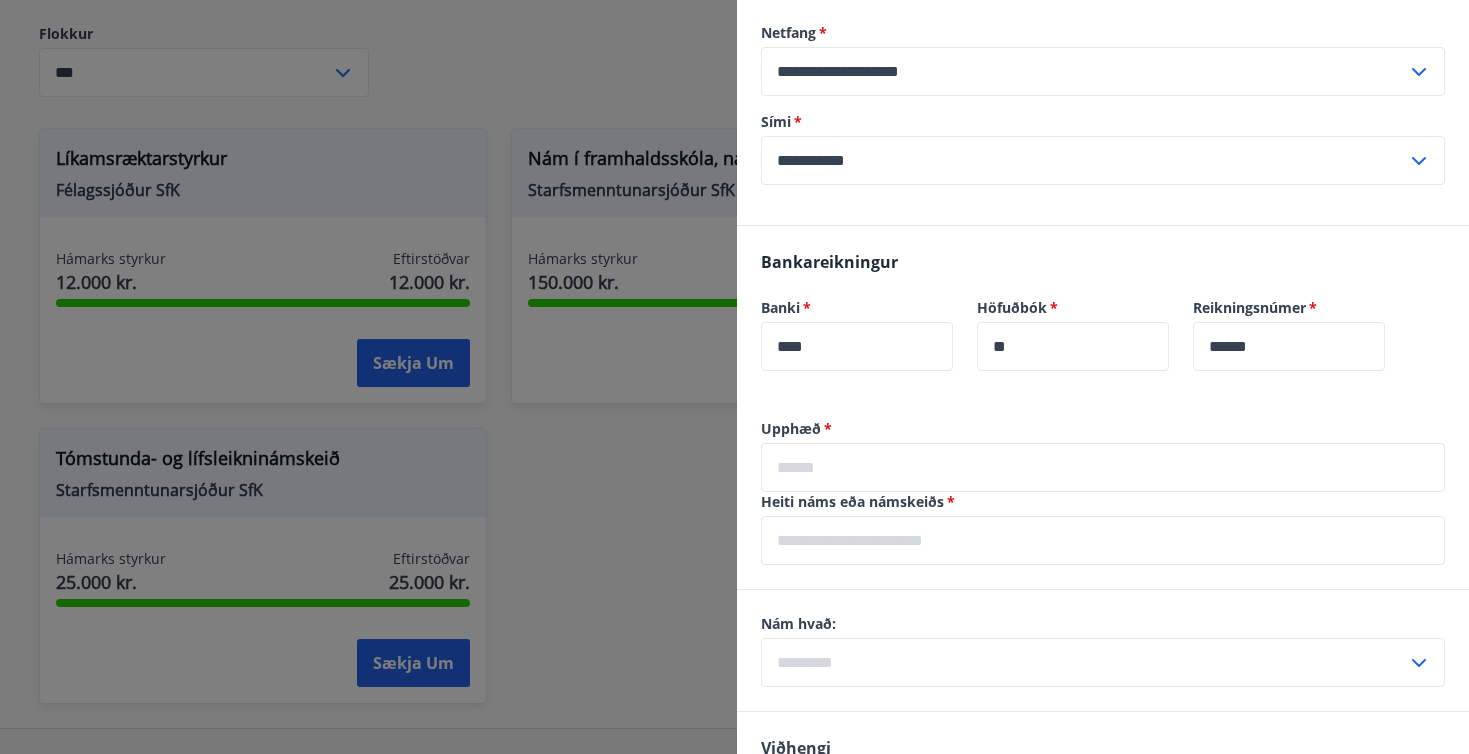 click at bounding box center [1103, 467] 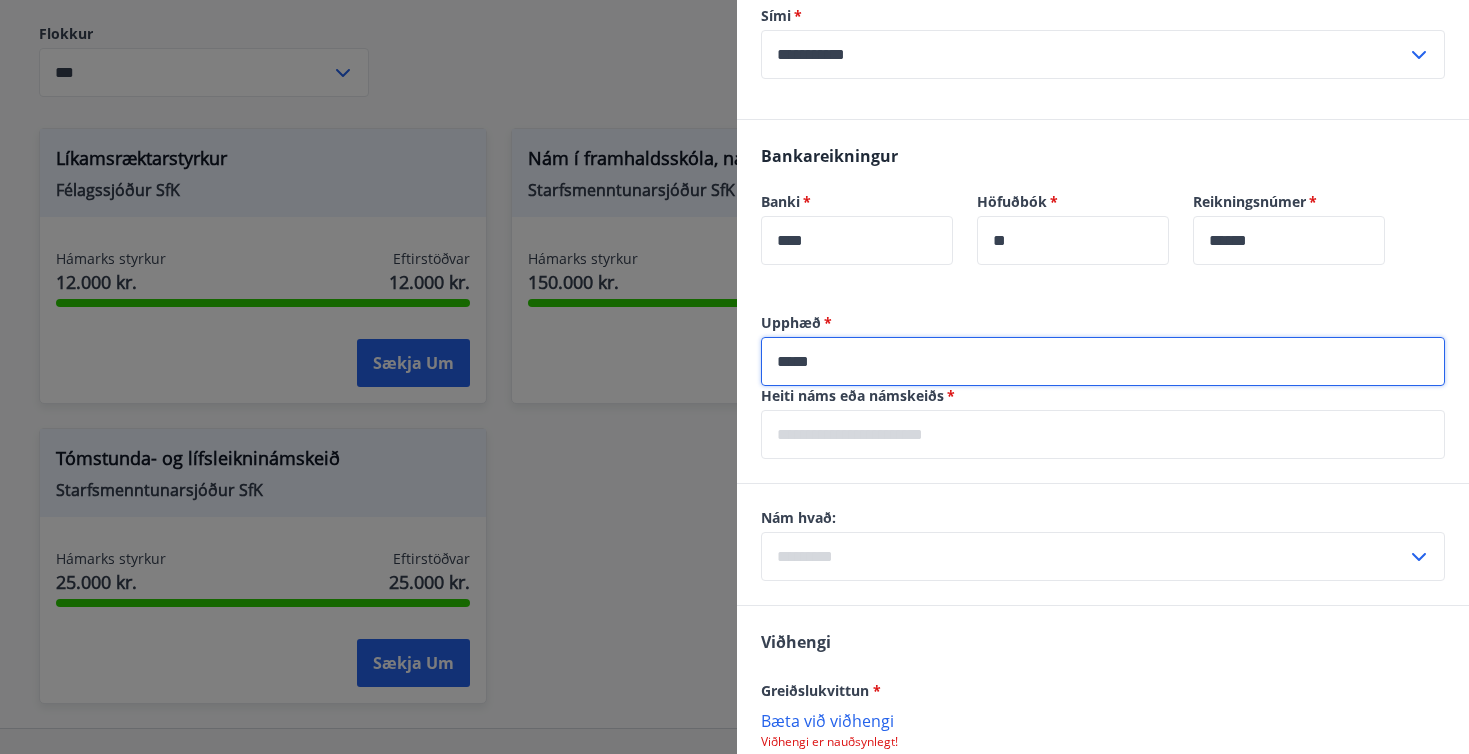 scroll, scrollTop: 936, scrollLeft: 0, axis: vertical 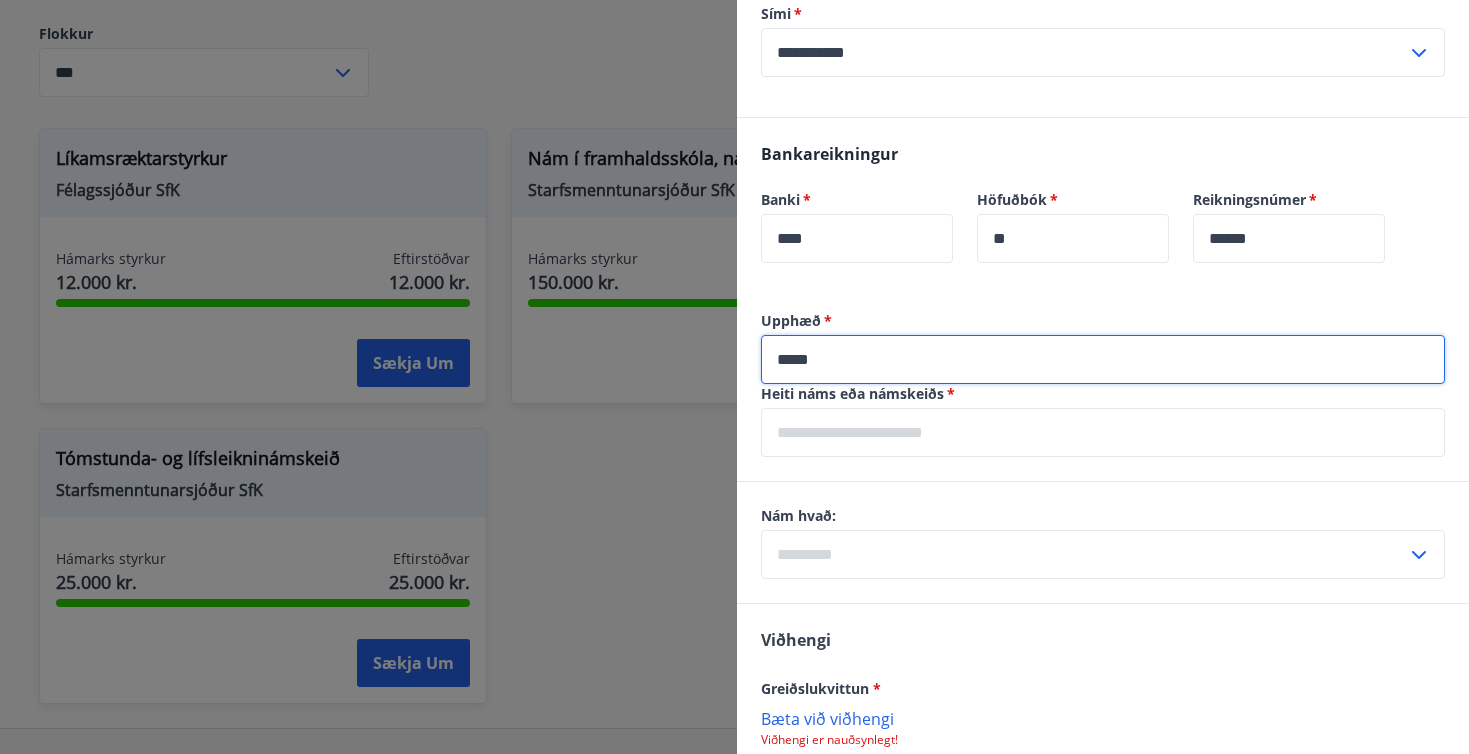 type on "*****" 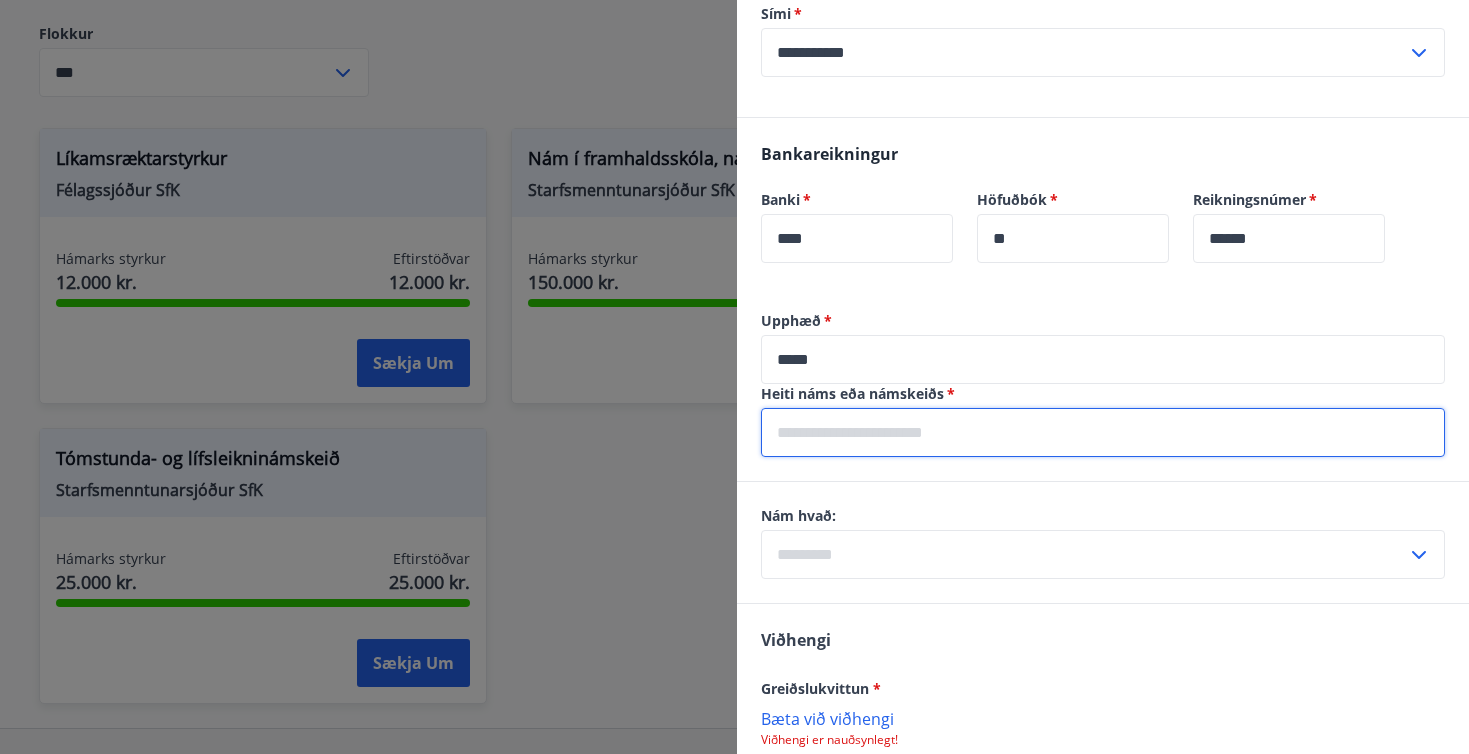 click at bounding box center (1103, 432) 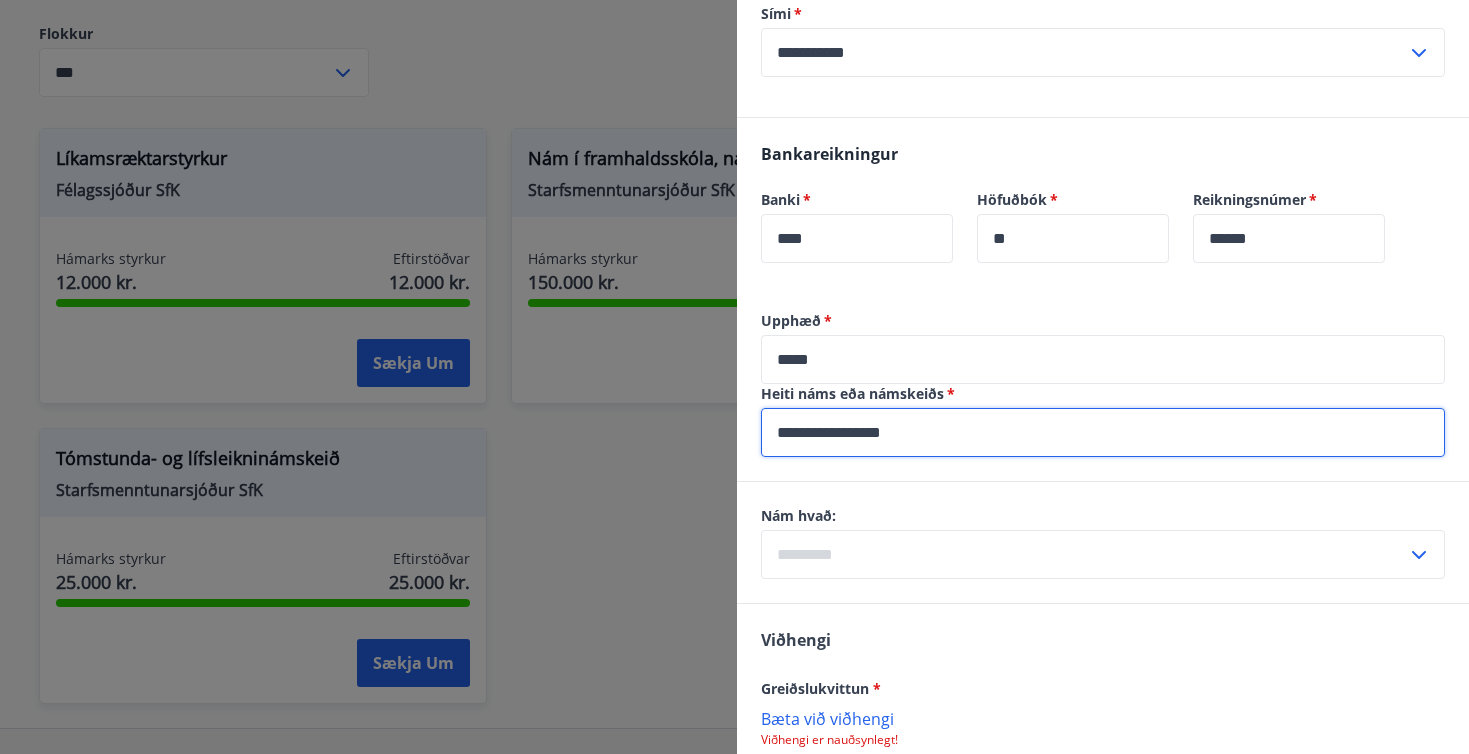 type on "**********" 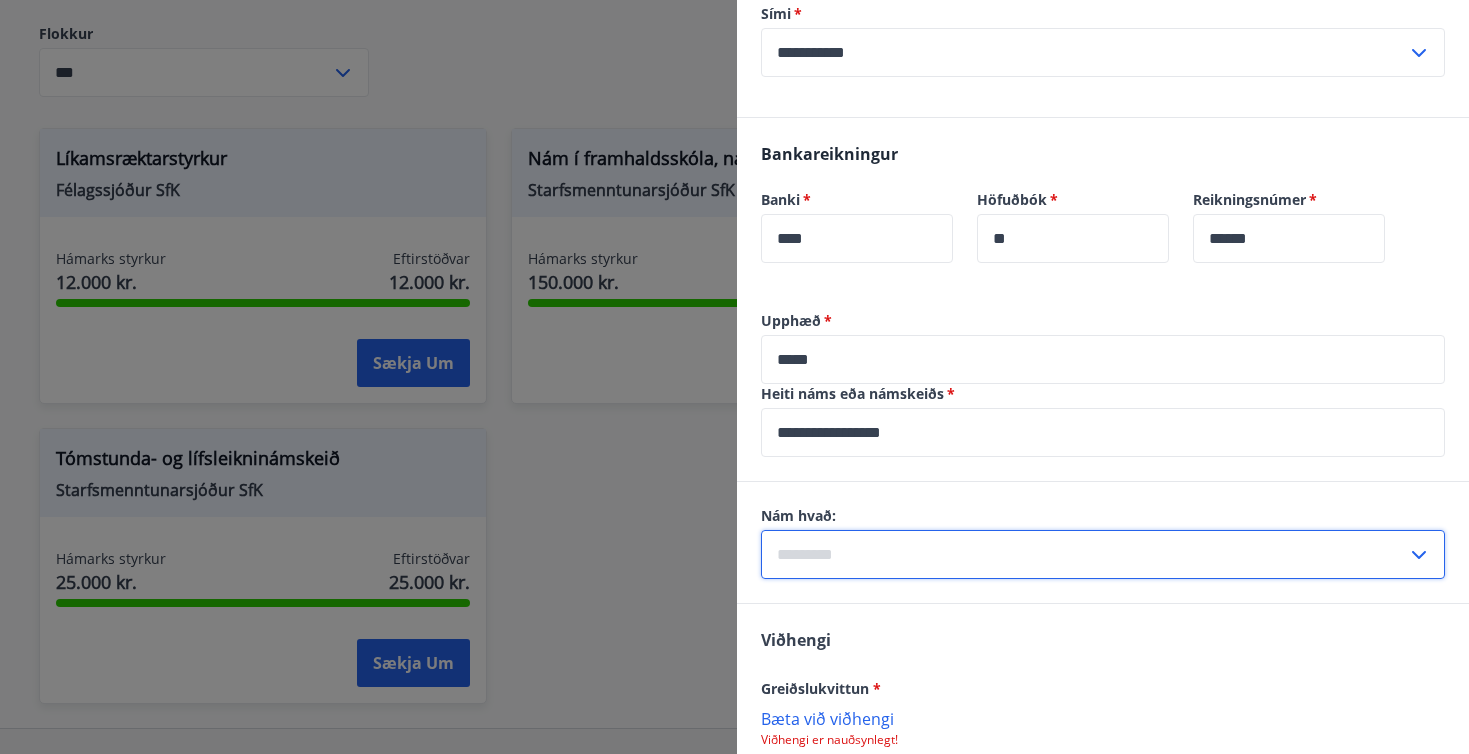 click at bounding box center [1084, 554] 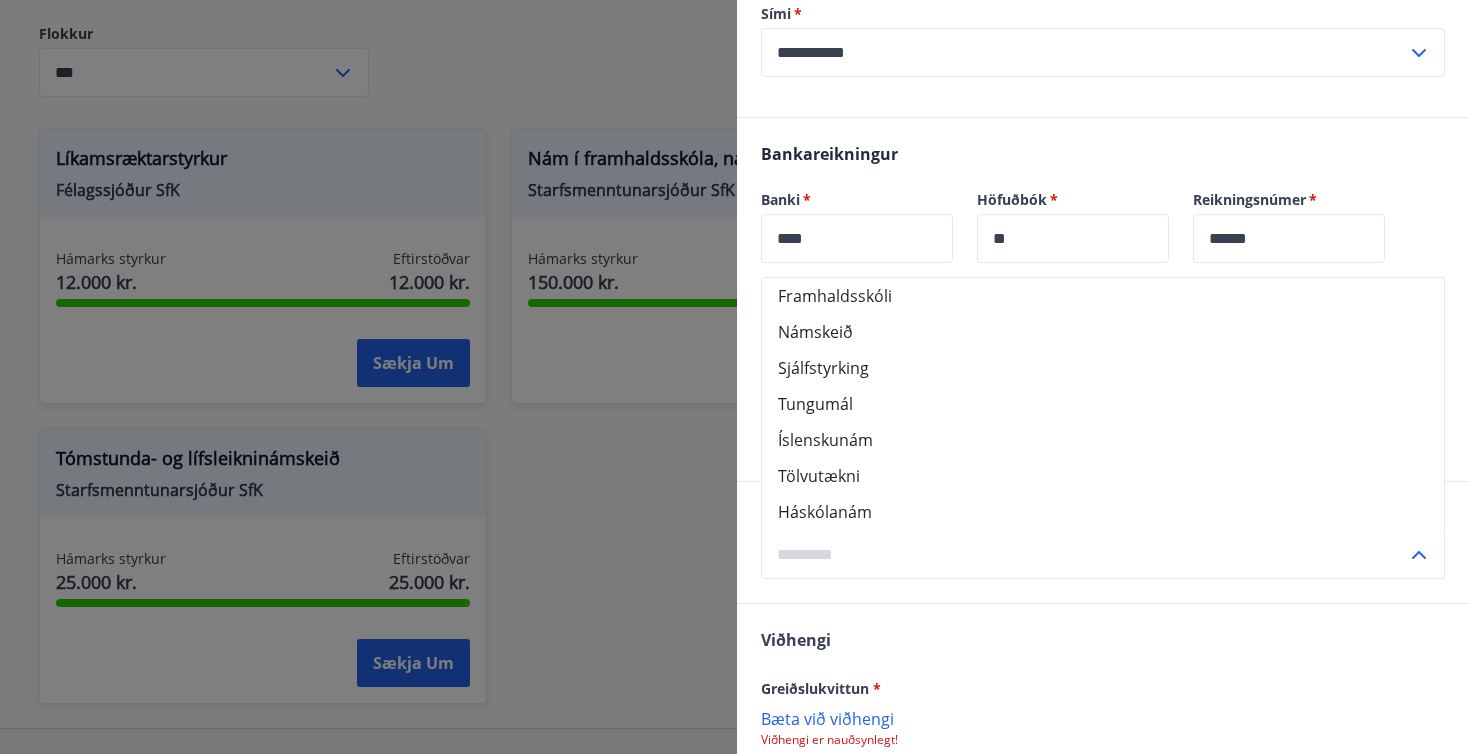 click on "Háskólanám" at bounding box center (1103, 512) 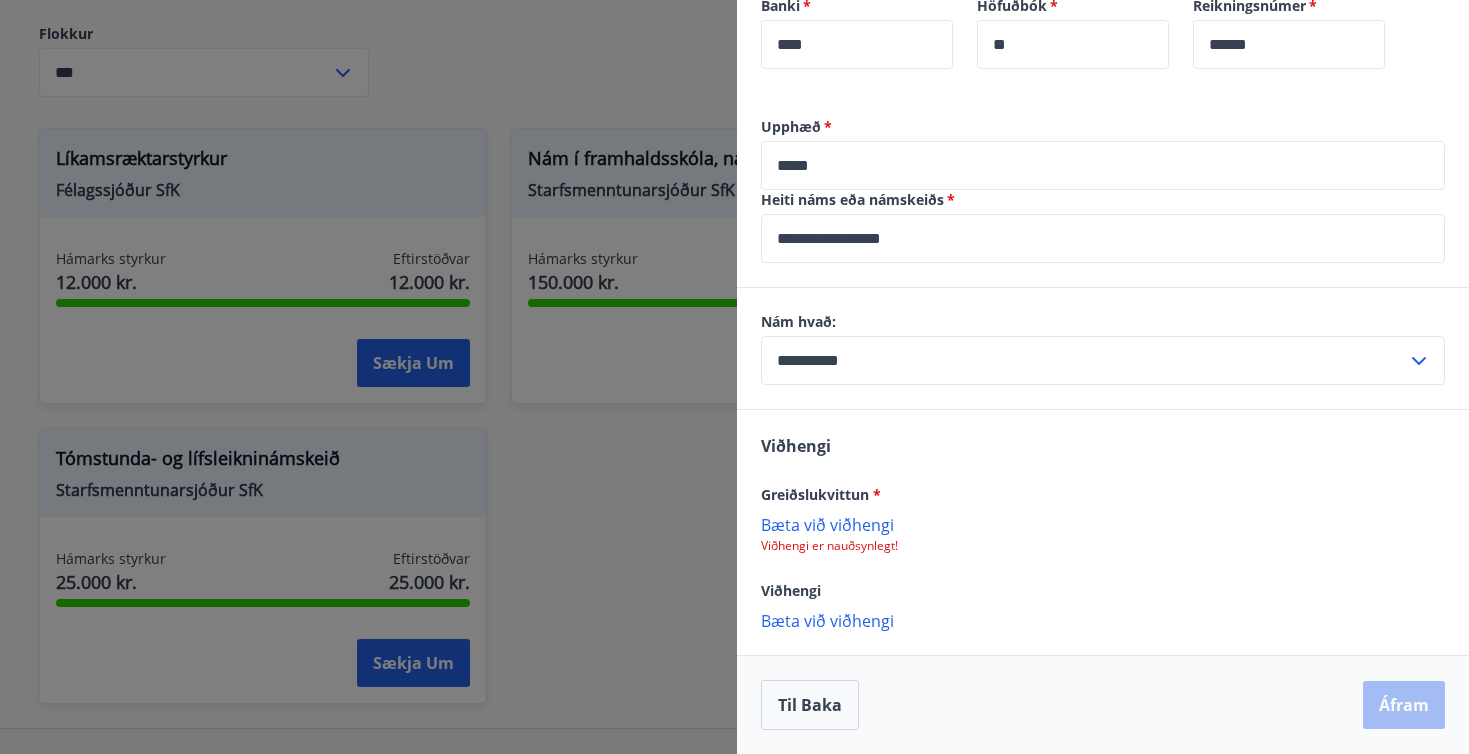 scroll, scrollTop: 1130, scrollLeft: 0, axis: vertical 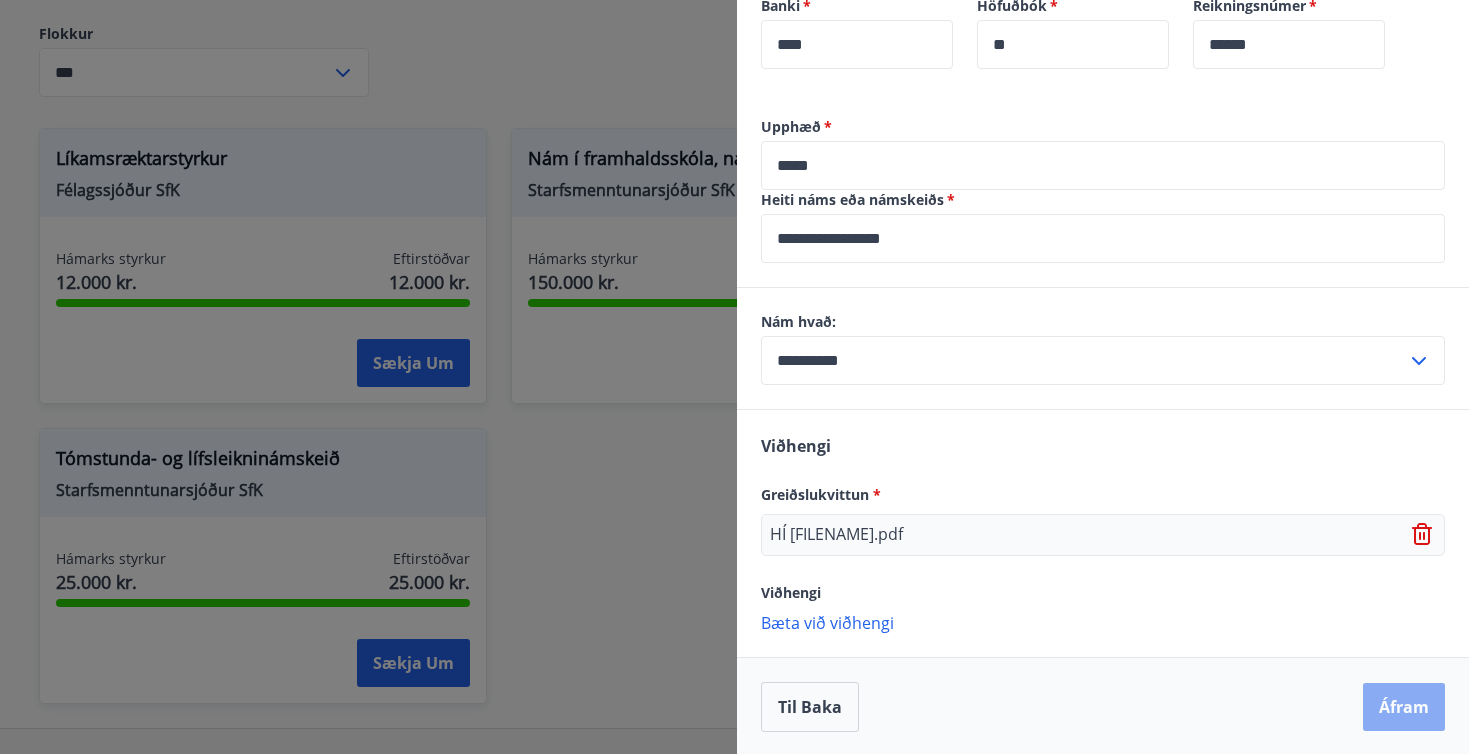 click on "Áfram" at bounding box center [1404, 707] 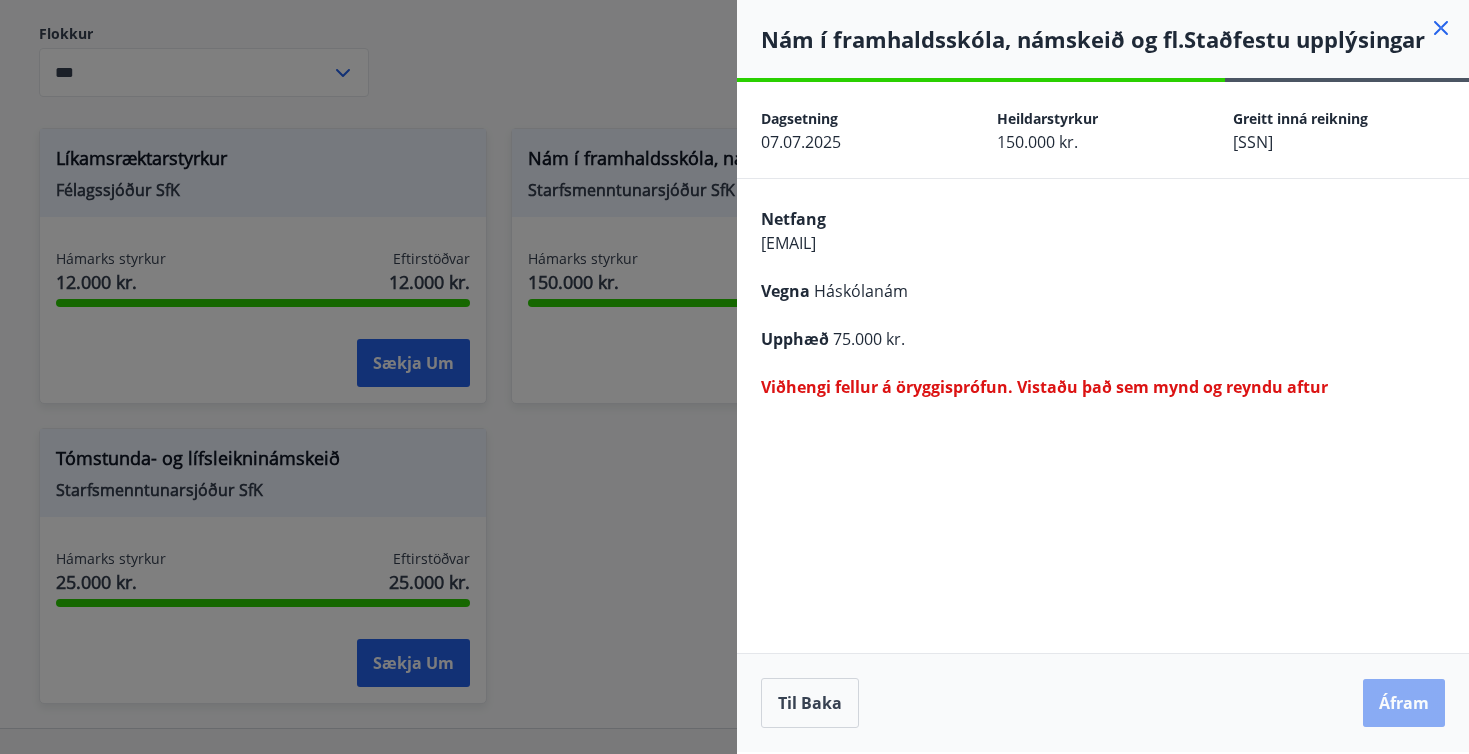 click on "Áfram" at bounding box center [1404, 703] 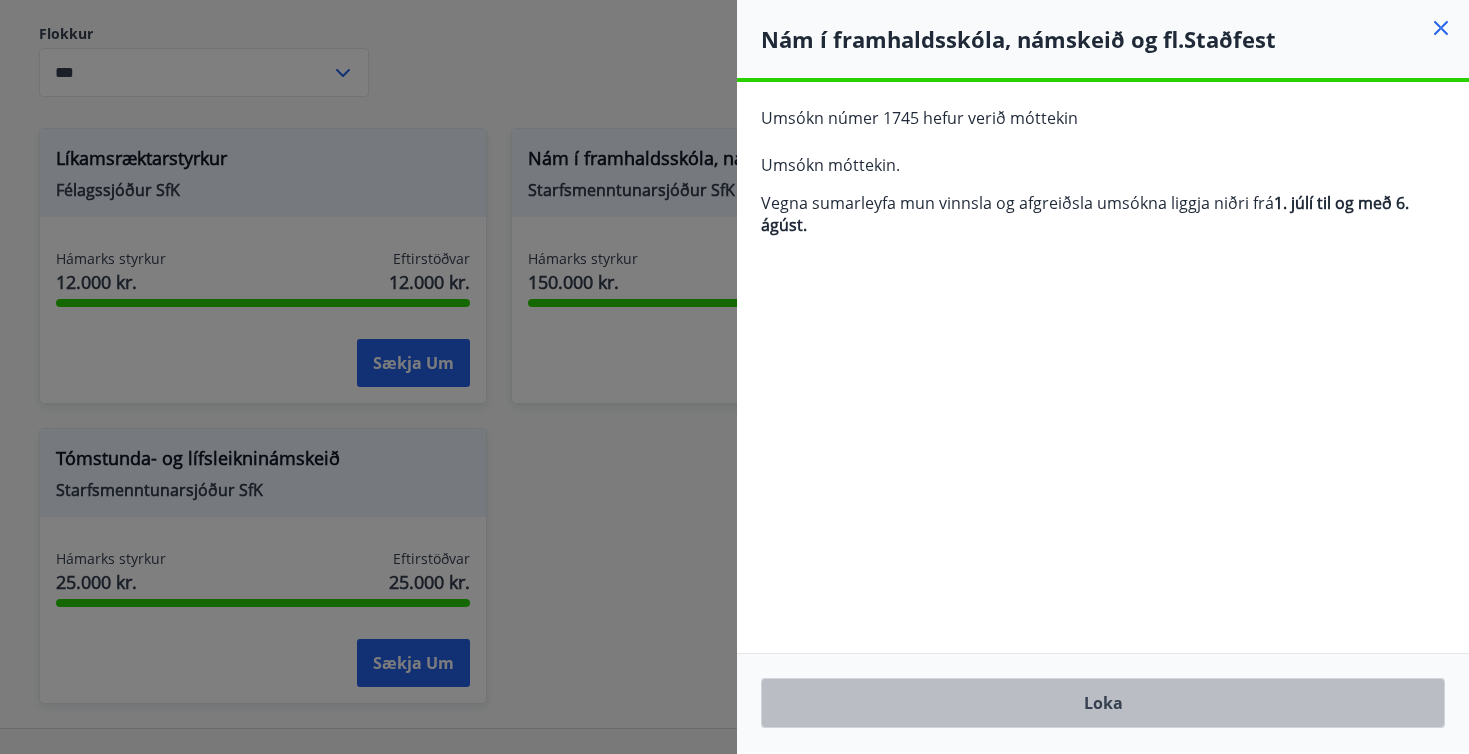 click on "Loka" at bounding box center (1103, 703) 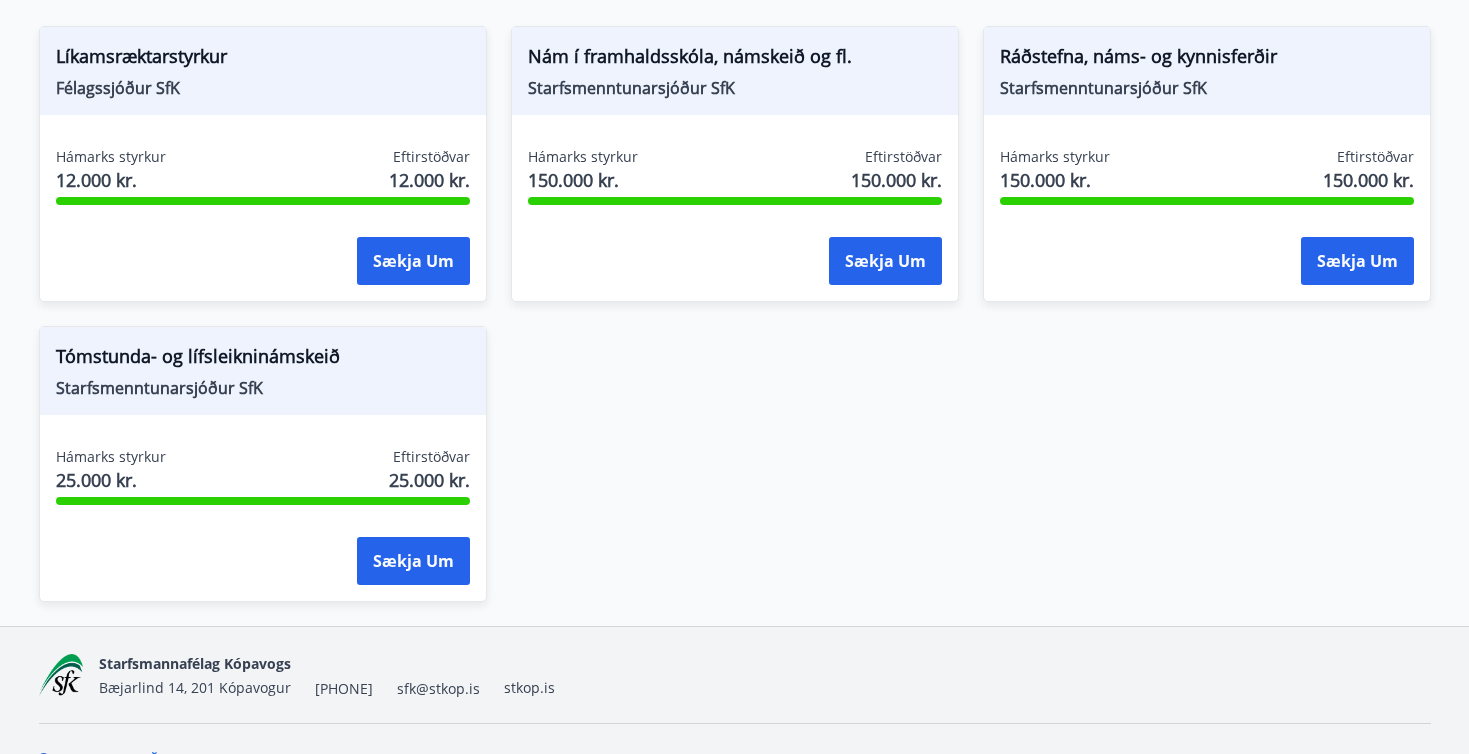 scroll, scrollTop: 429, scrollLeft: 0, axis: vertical 